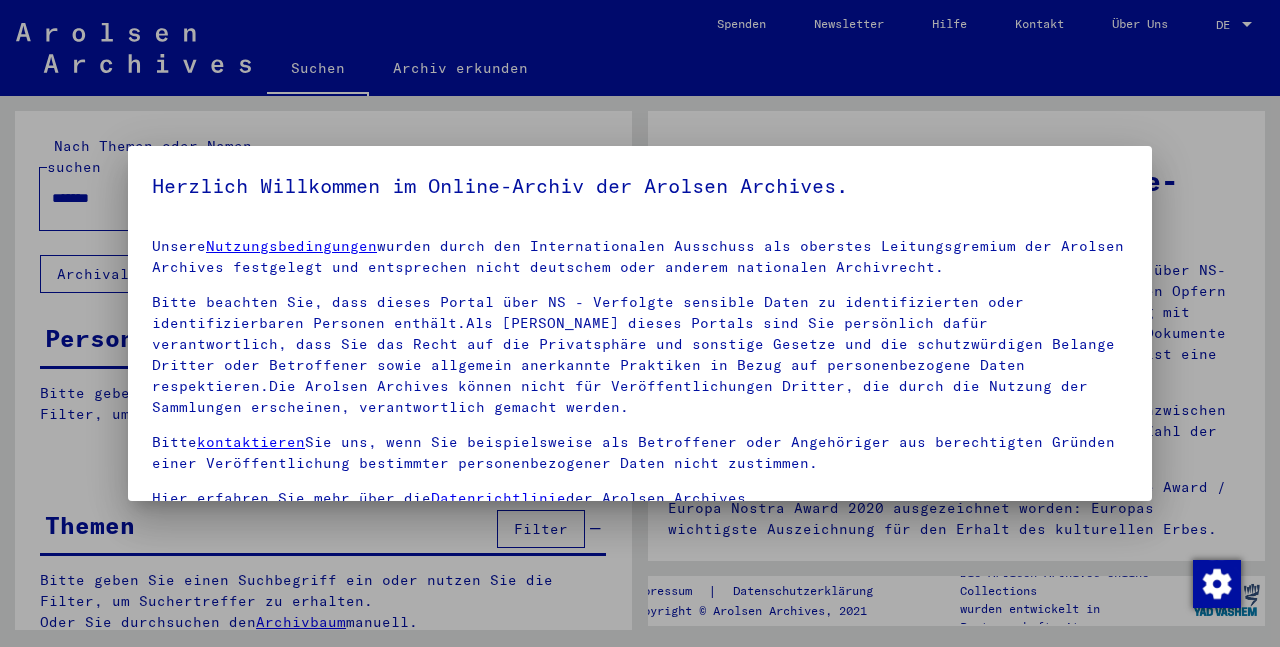 scroll, scrollTop: 0, scrollLeft: 0, axis: both 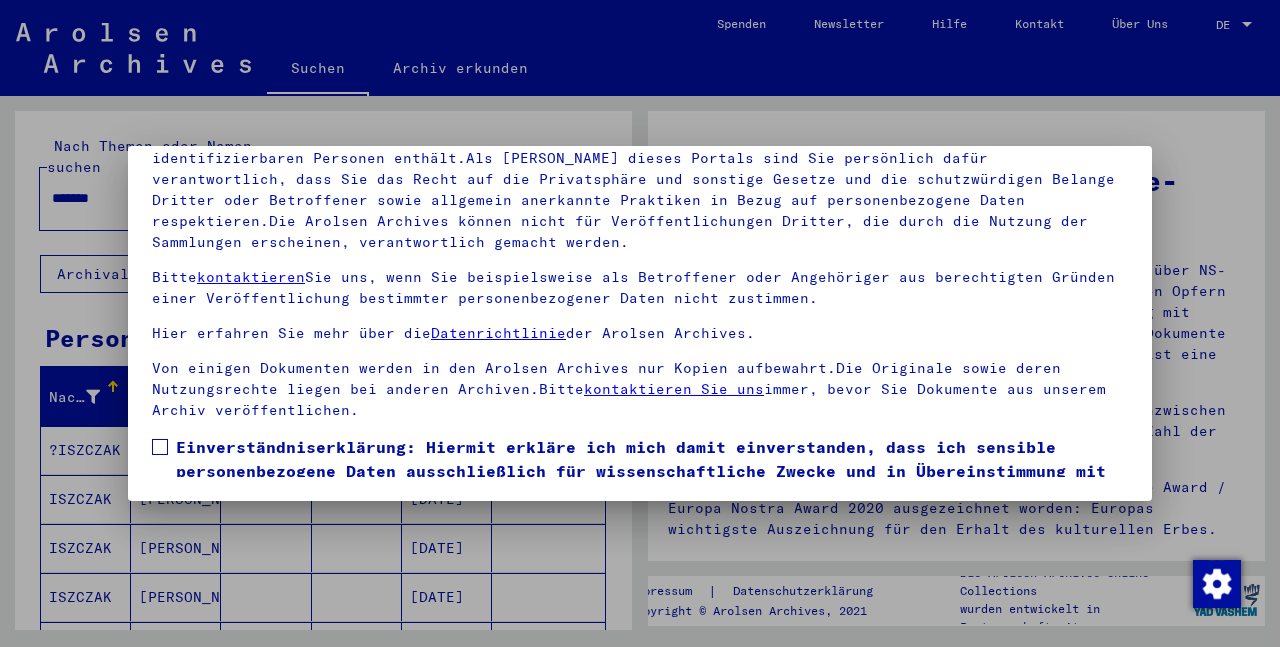 click at bounding box center (160, 447) 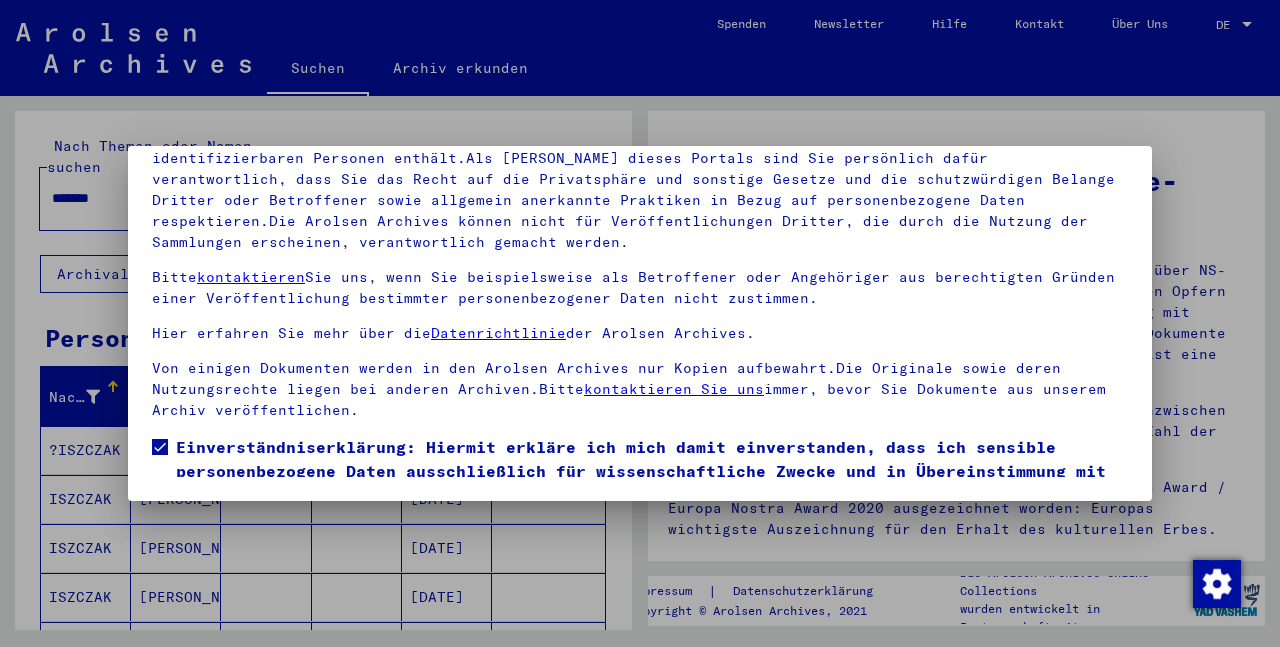 scroll, scrollTop: 126, scrollLeft: 0, axis: vertical 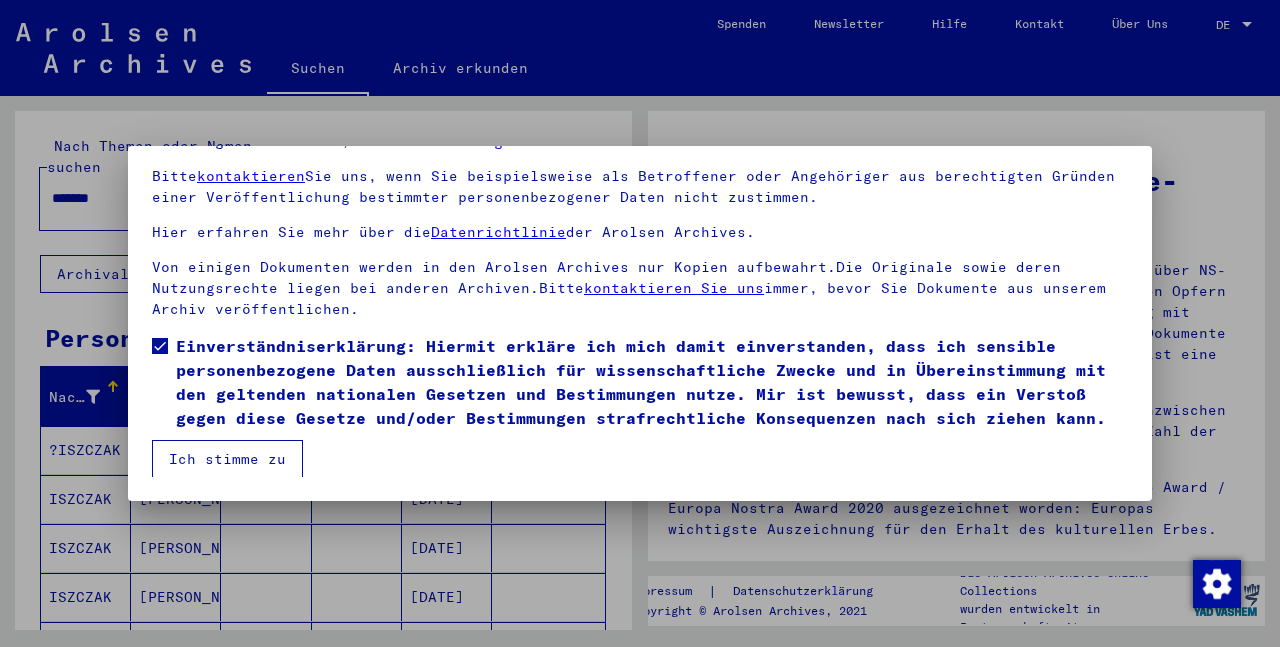 click on "Ich stimme zu" at bounding box center [227, 459] 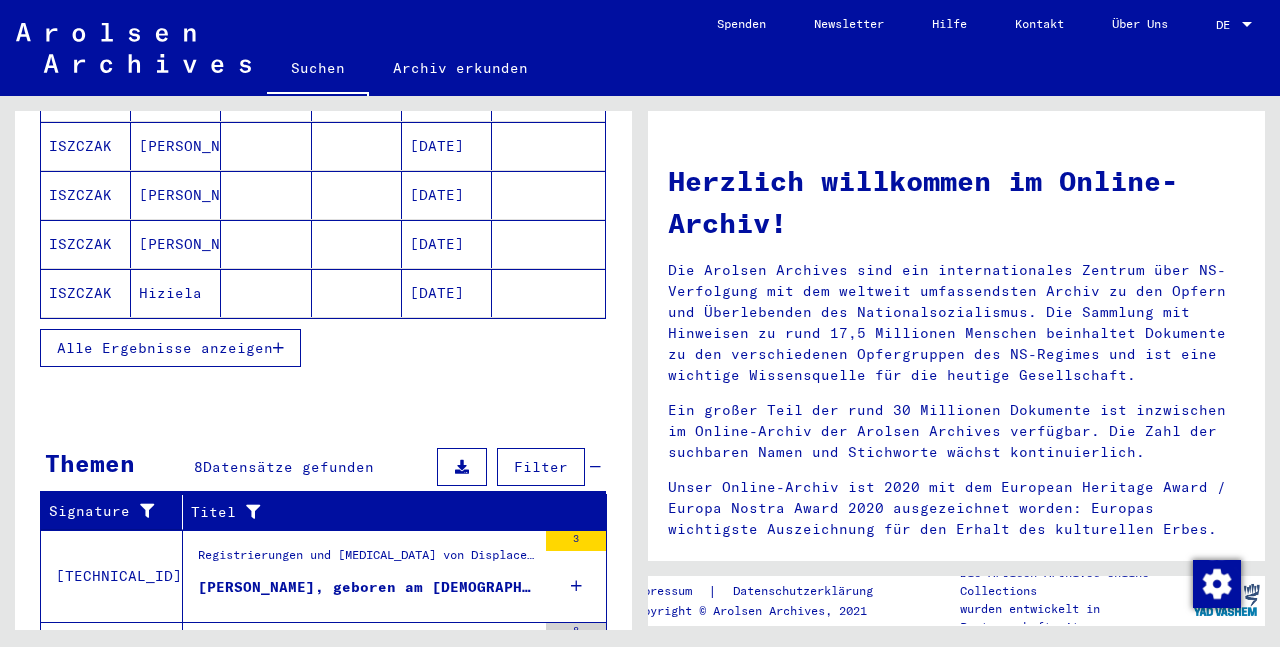 scroll, scrollTop: 324, scrollLeft: 0, axis: vertical 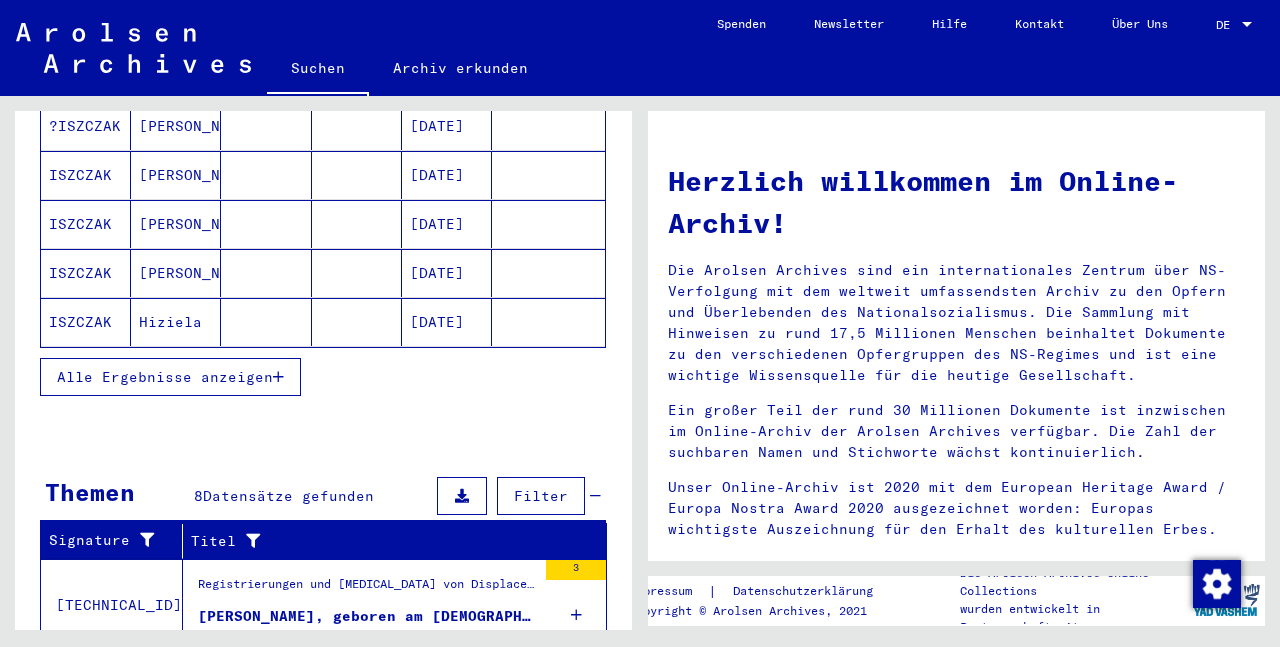click on "Alle Ergebnisse anzeigen" at bounding box center [165, 377] 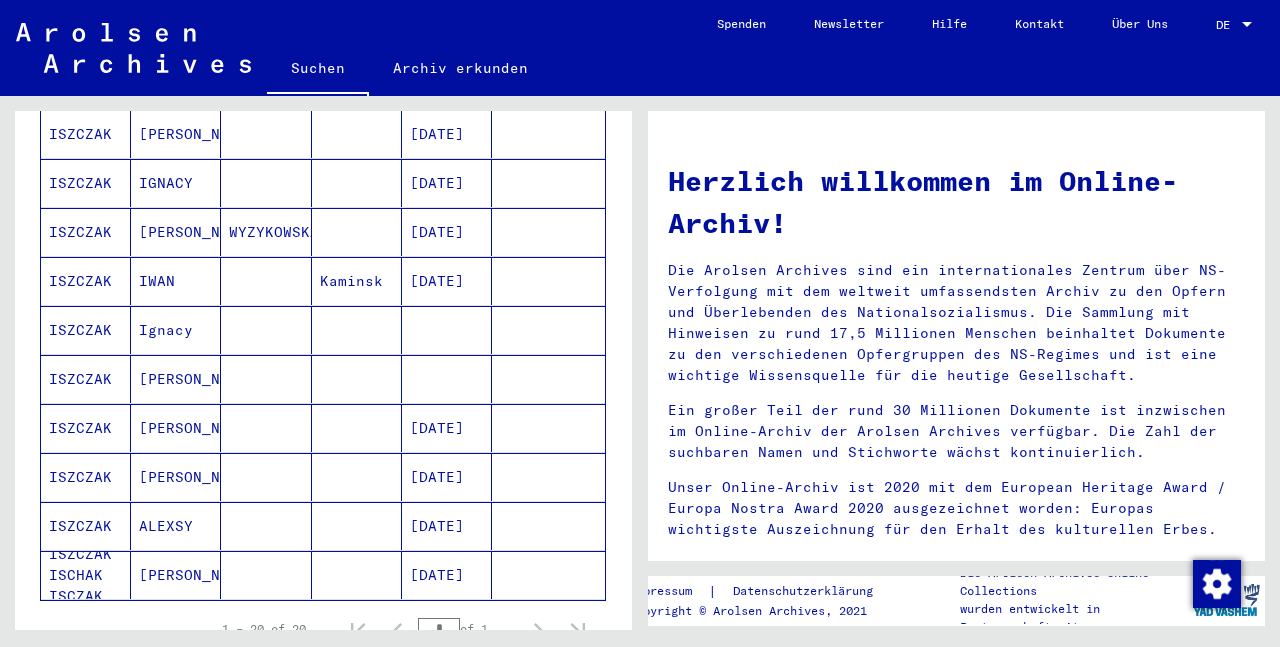 scroll, scrollTop: 822, scrollLeft: 0, axis: vertical 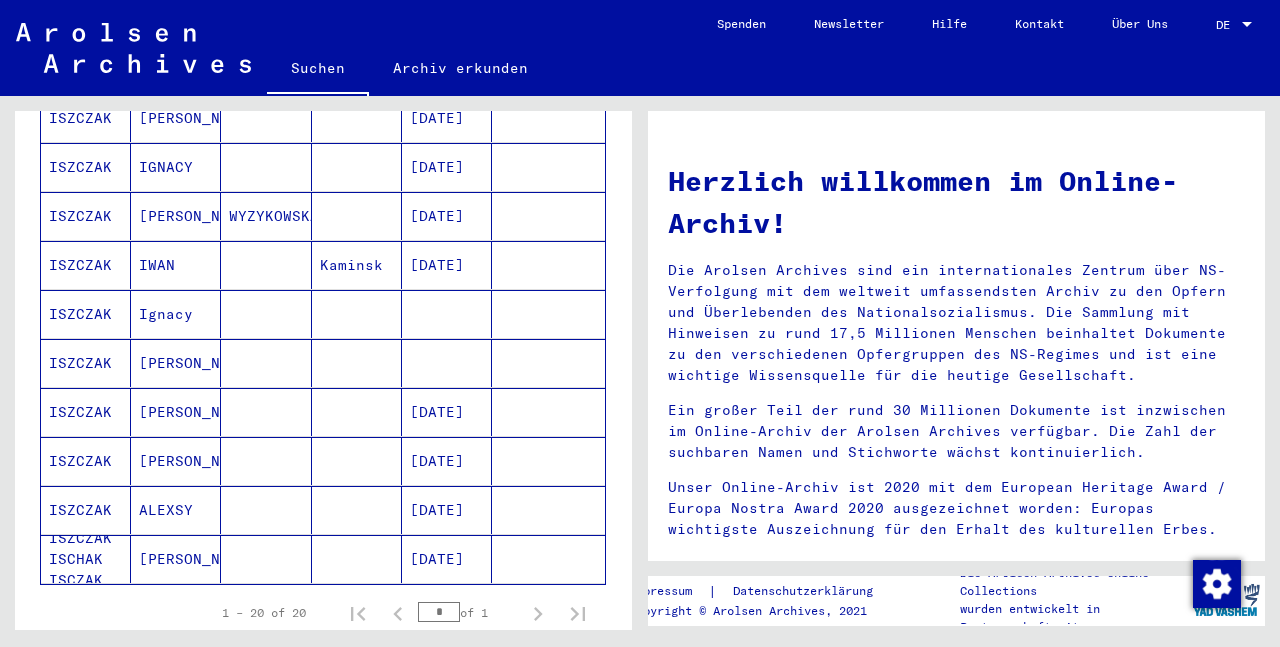 click on "ISZCZAK ISCHAK ISCZAK" 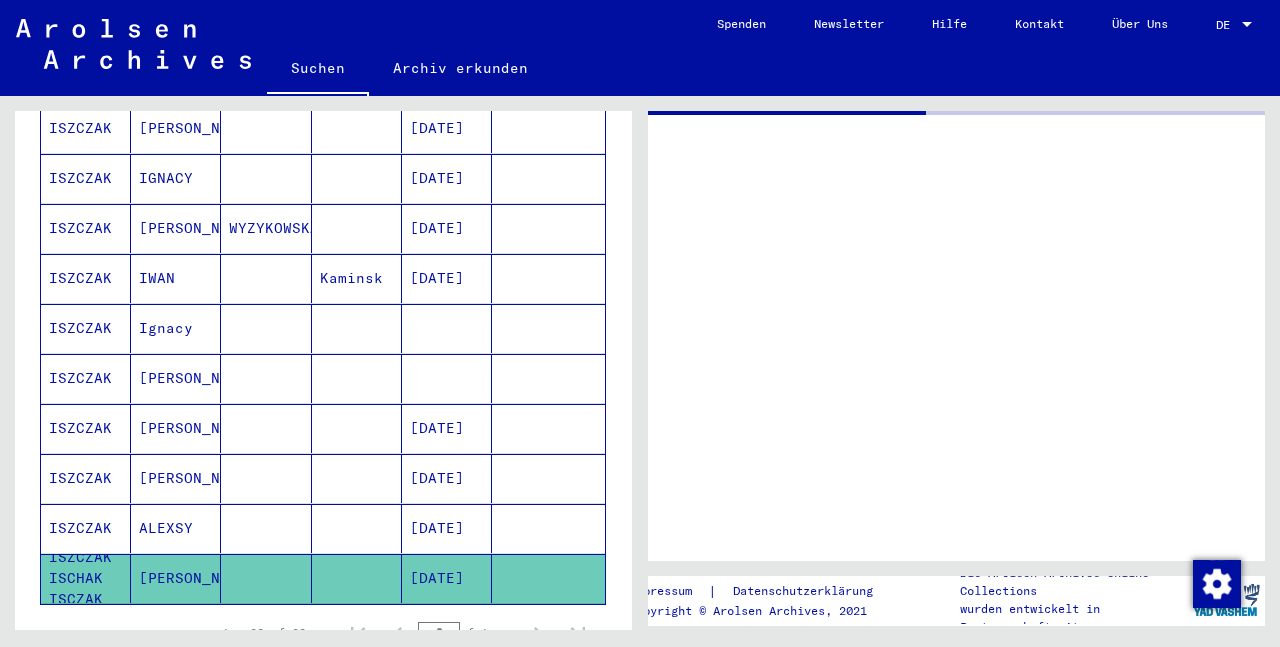 scroll, scrollTop: 832, scrollLeft: 0, axis: vertical 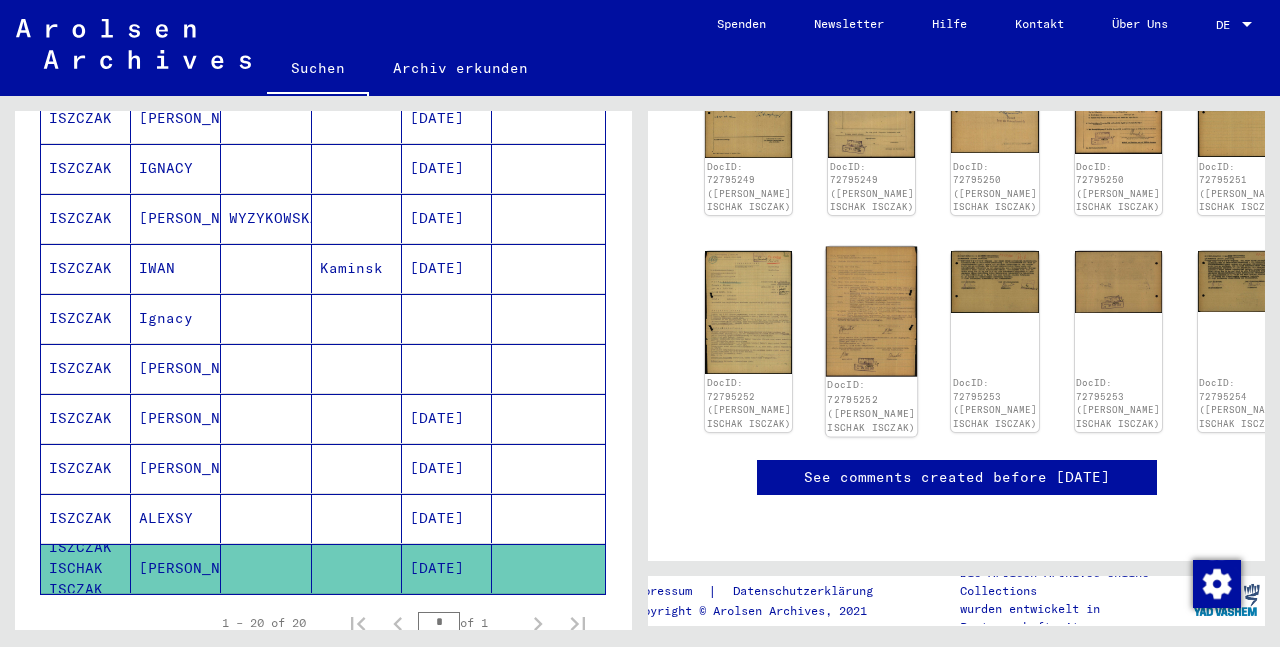 click 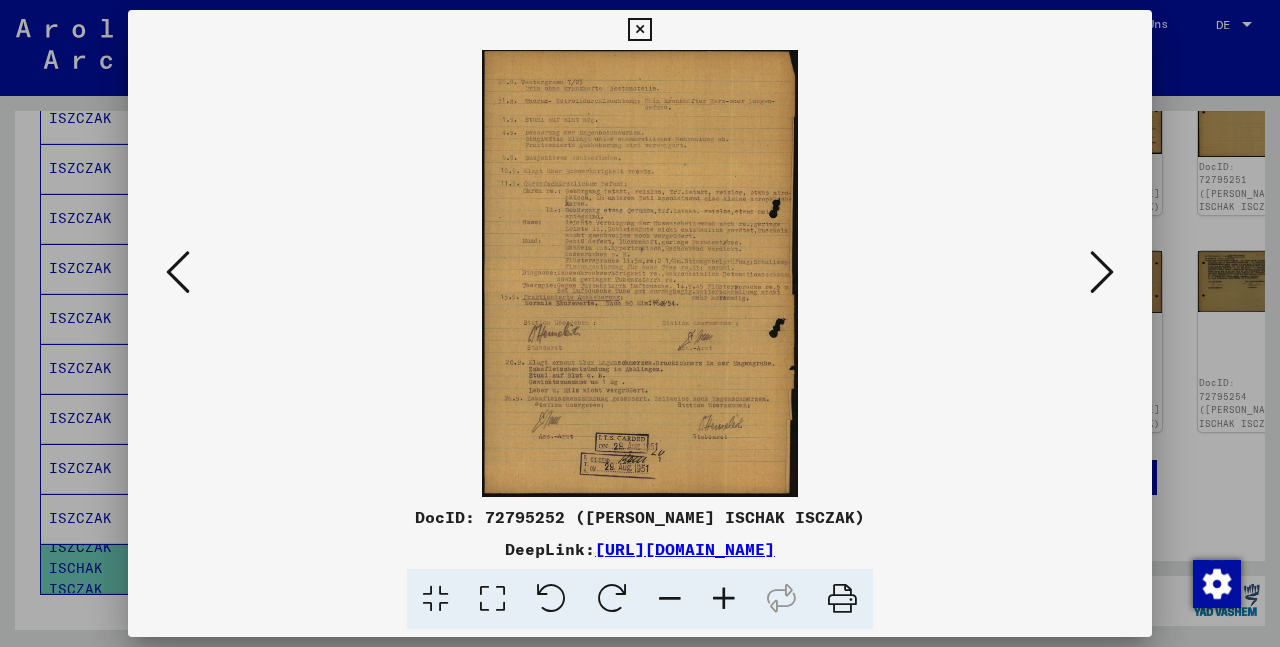 scroll, scrollTop: 1231, scrollLeft: 0, axis: vertical 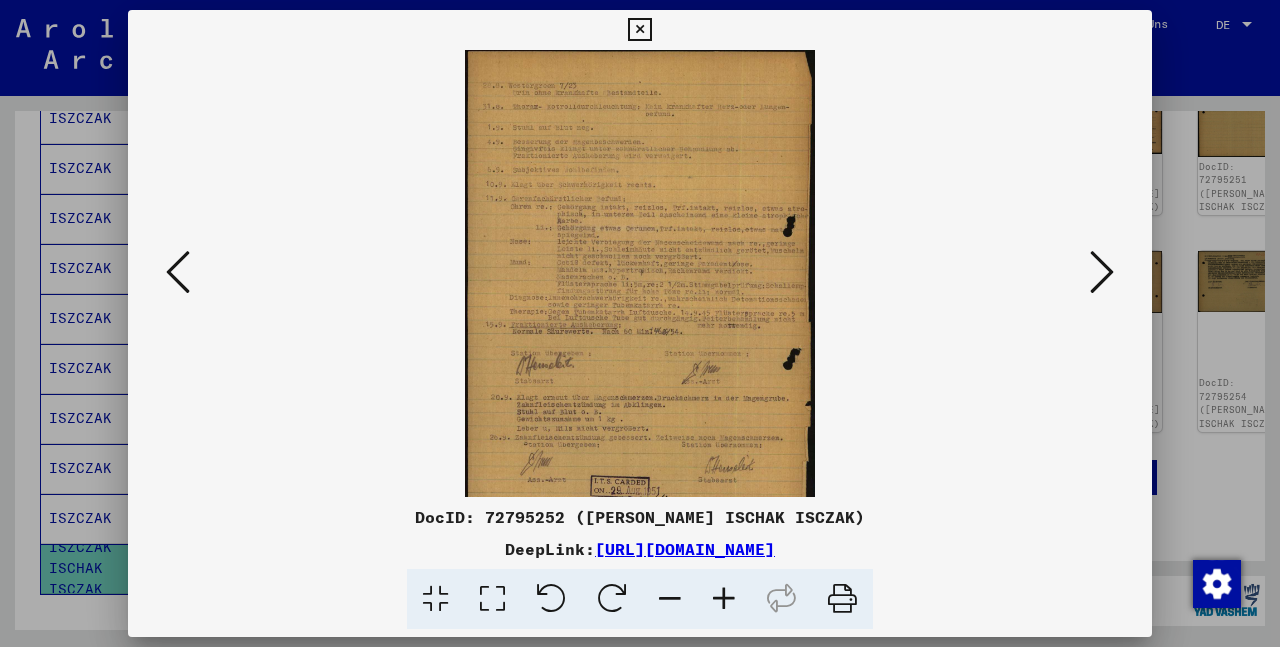 click at bounding box center (724, 599) 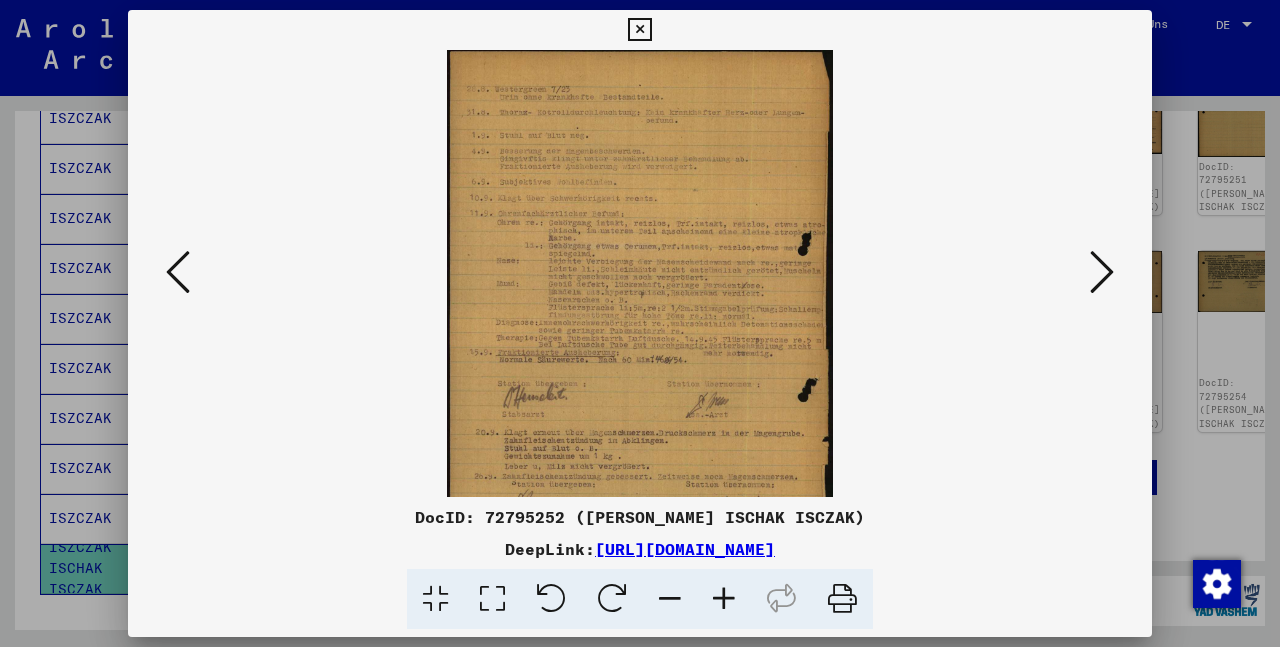 click at bounding box center [724, 599] 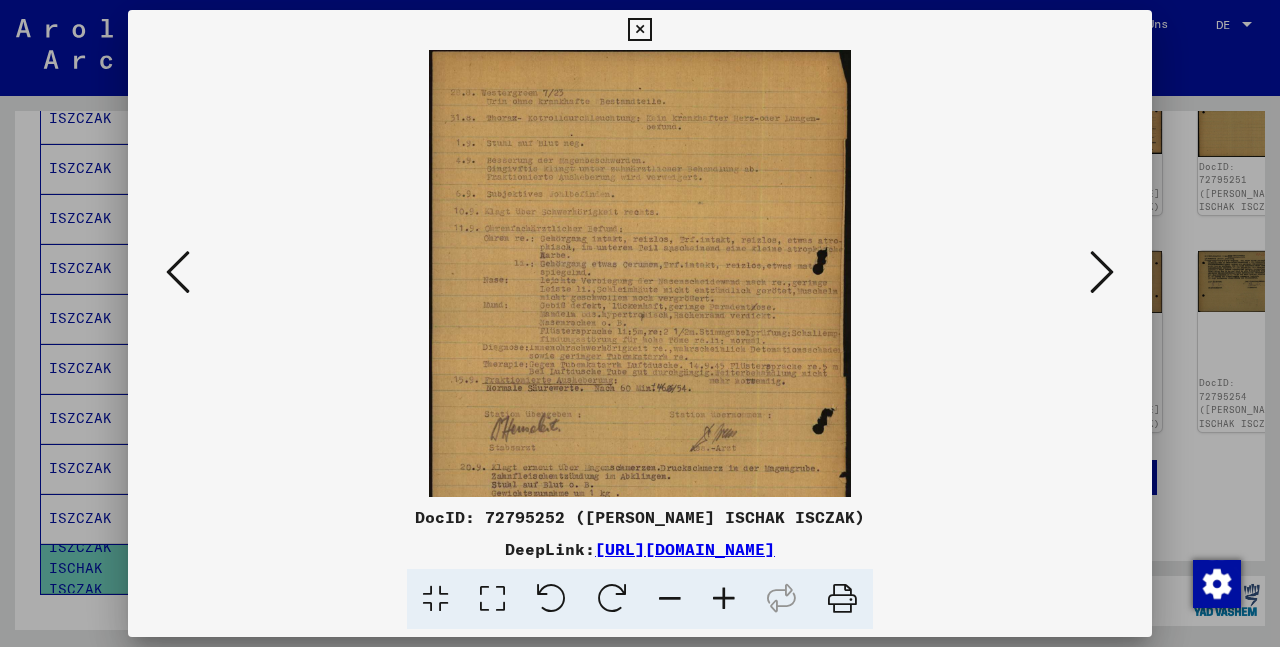 click at bounding box center (724, 599) 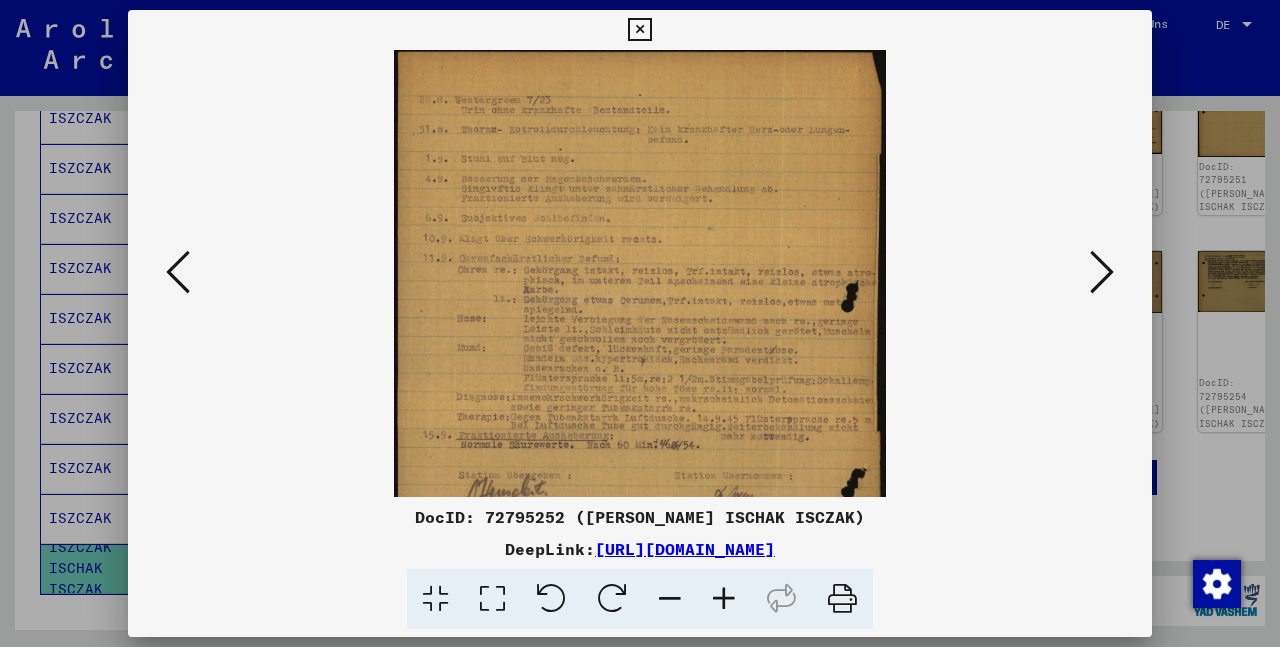 click at bounding box center (724, 599) 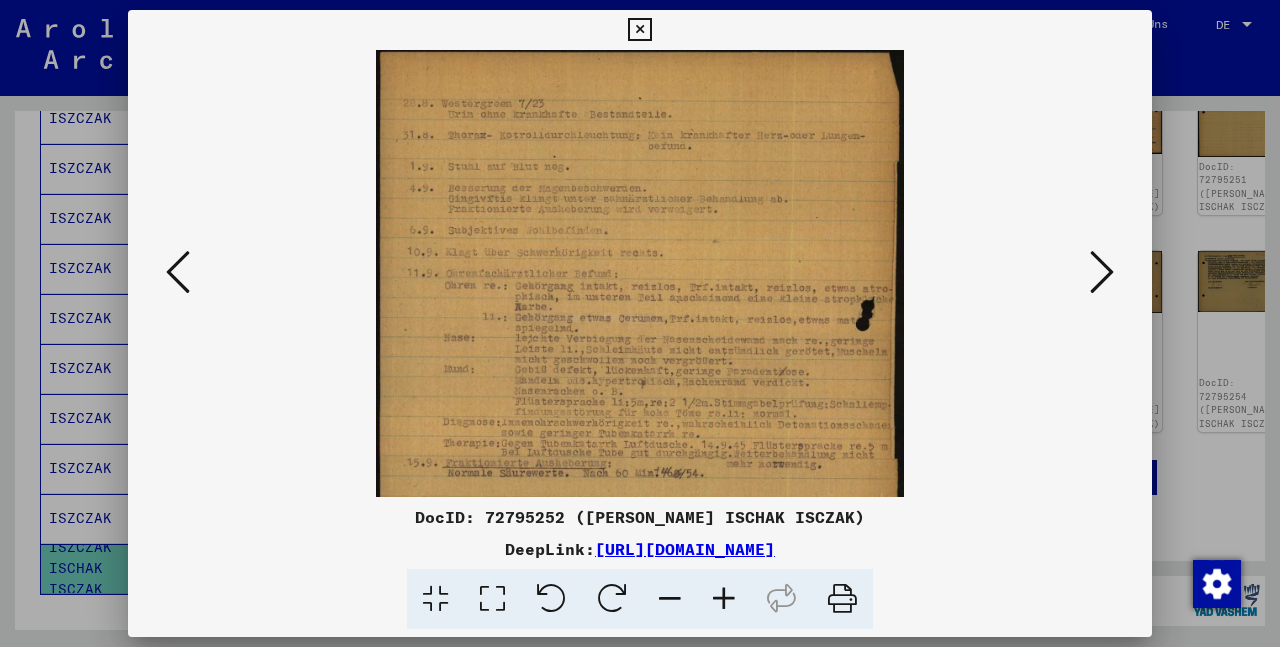 click at bounding box center (724, 599) 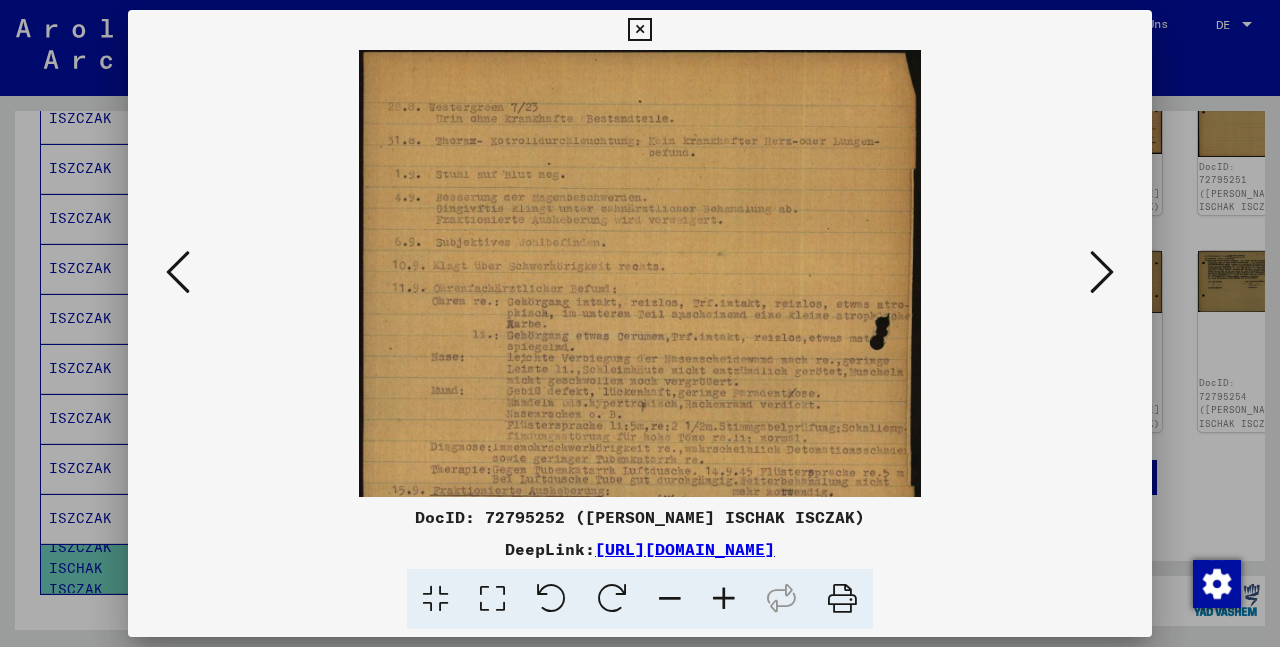 click at bounding box center (1102, 272) 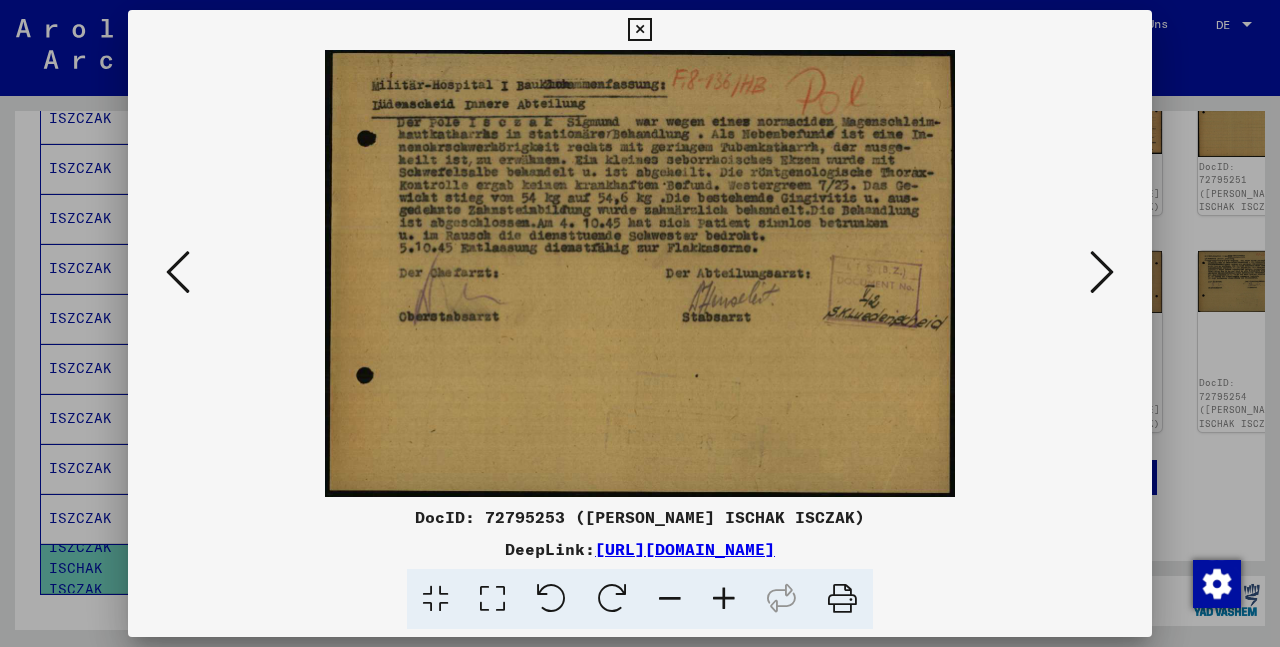 click at bounding box center [1102, 272] 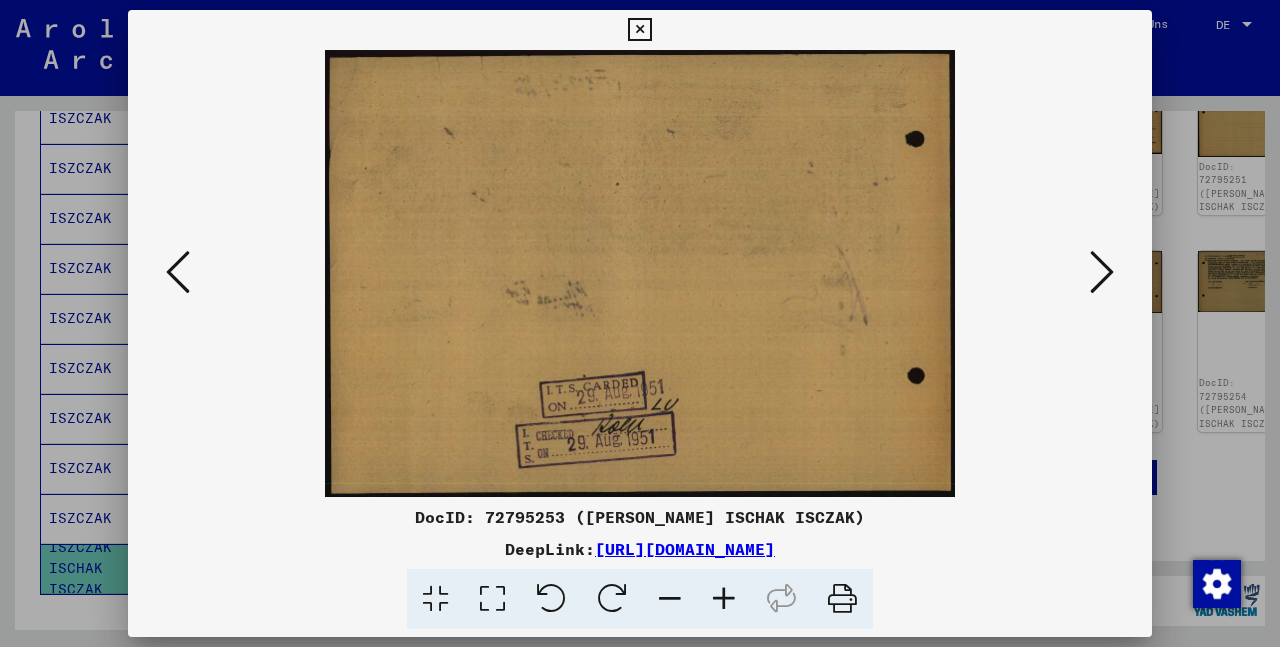 click at bounding box center (1102, 272) 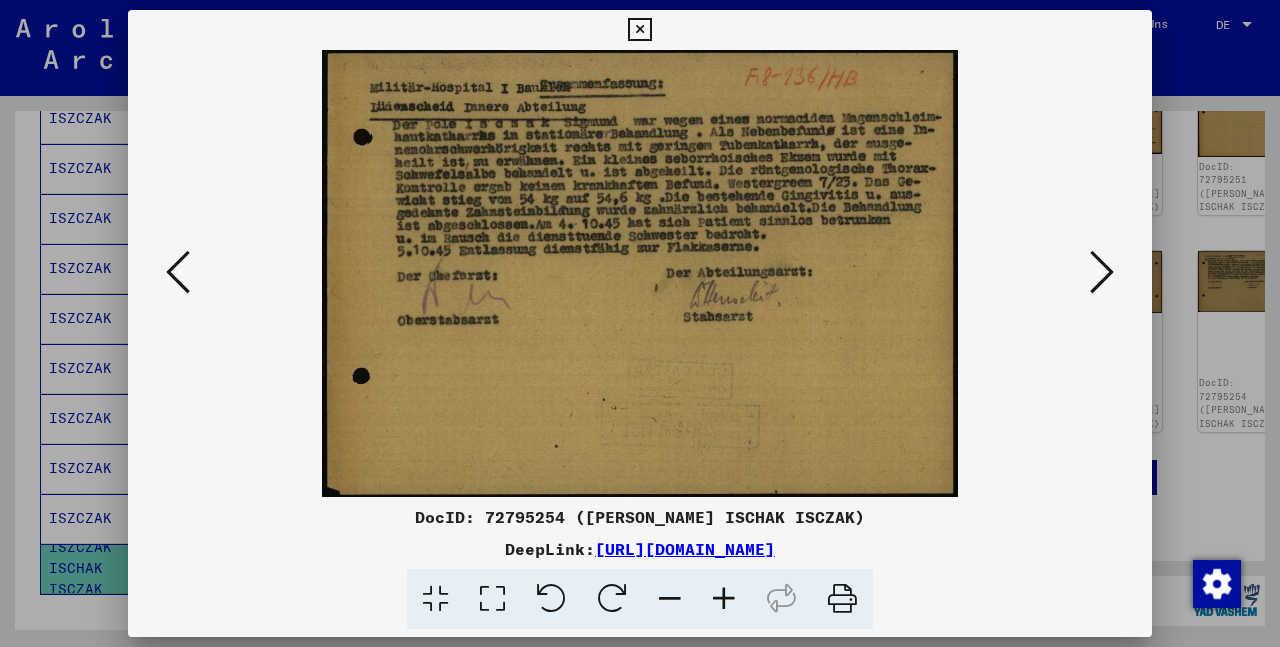 click at bounding box center (1102, 272) 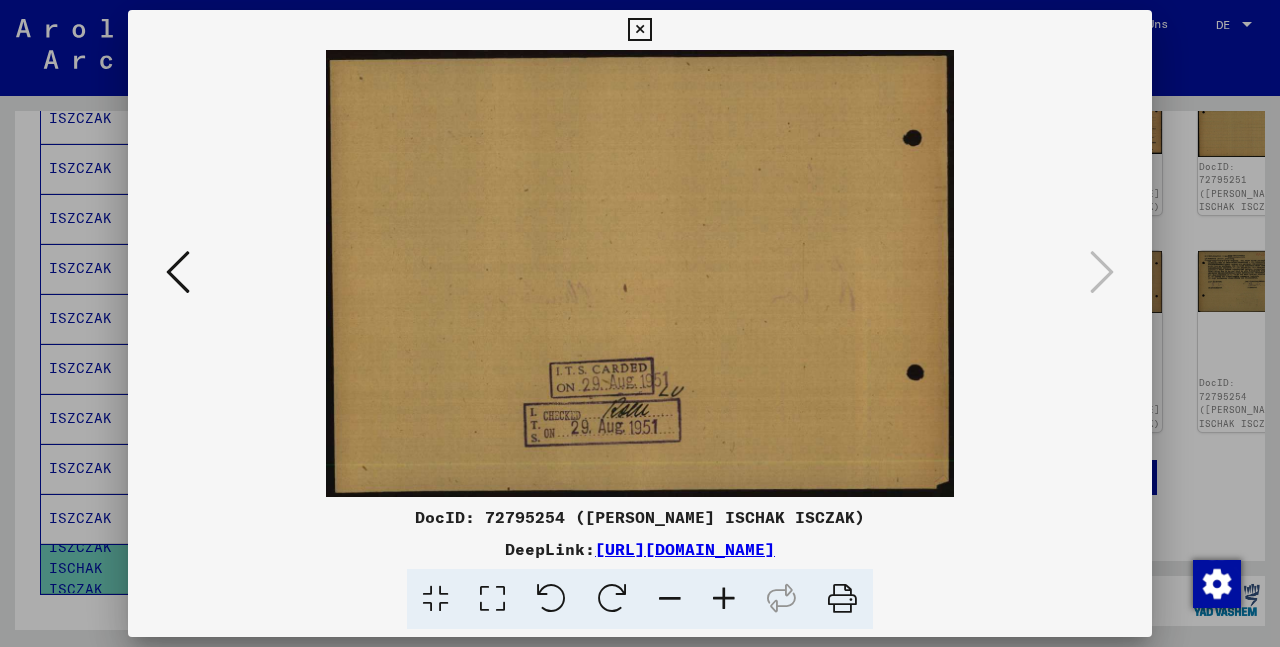click at bounding box center (178, 272) 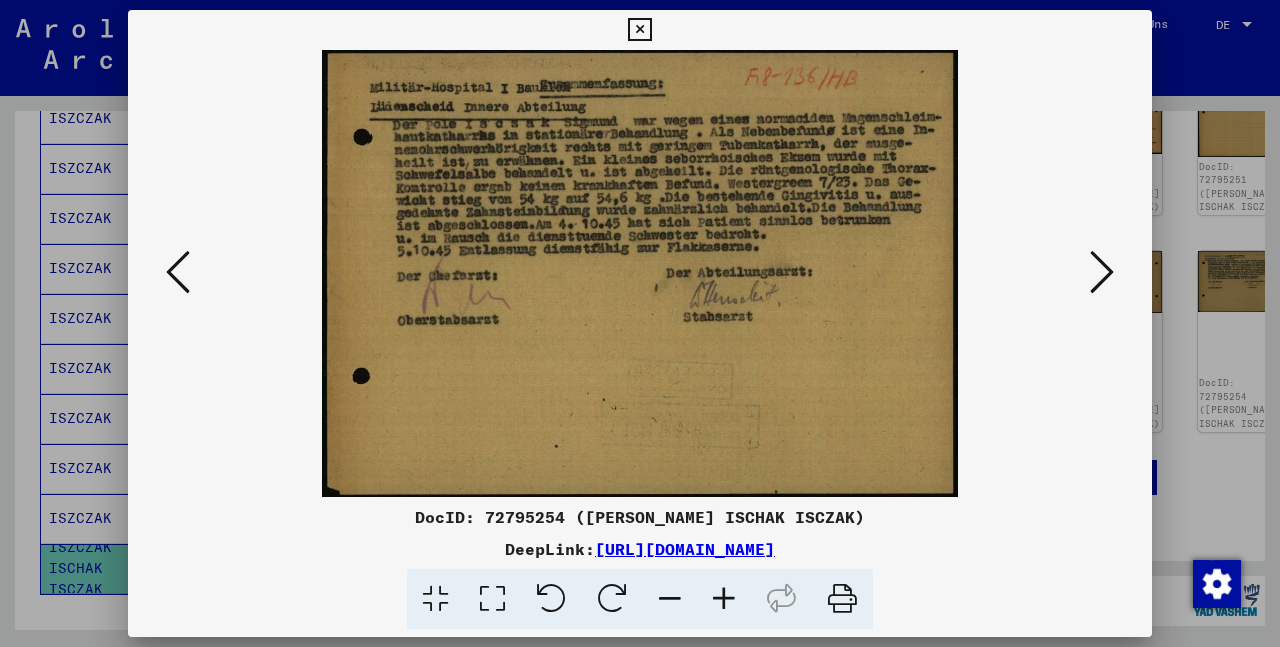 click at bounding box center [178, 272] 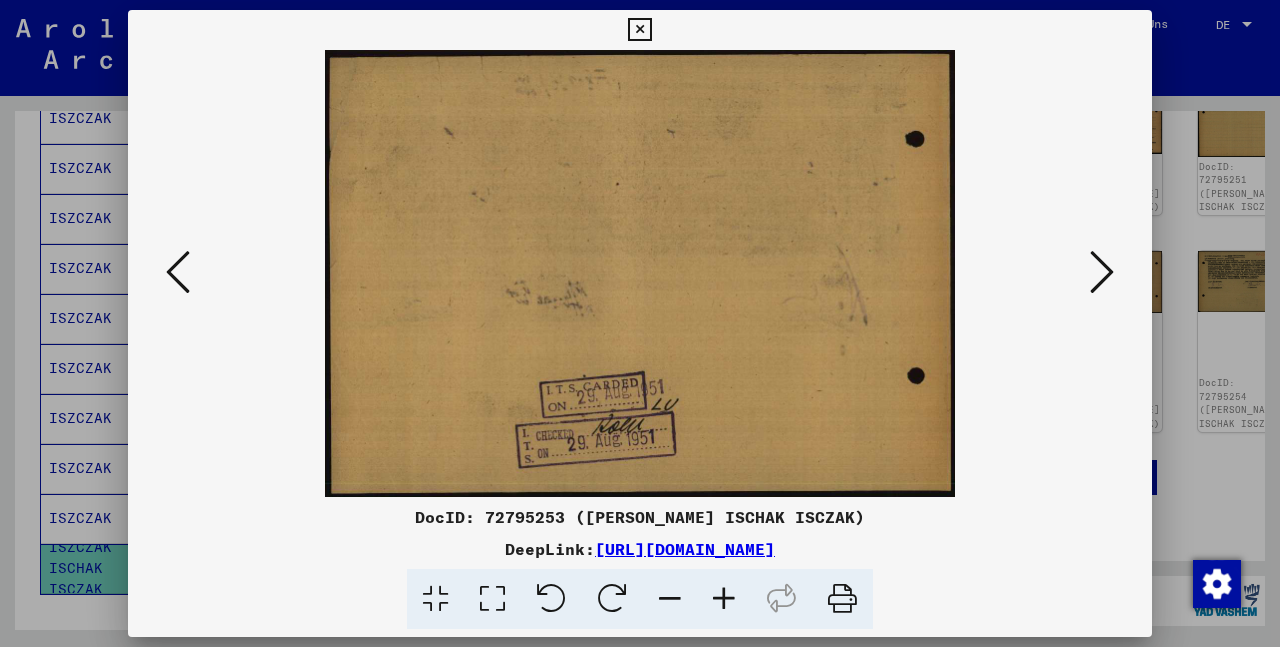 click at bounding box center [178, 272] 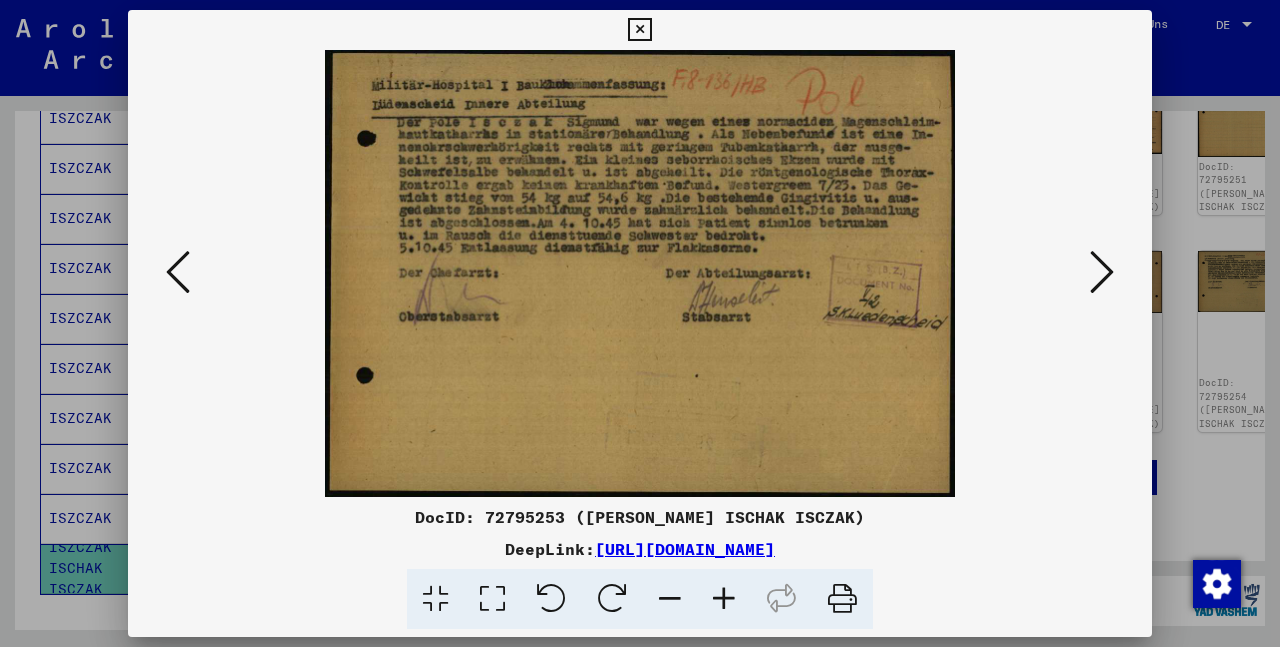 click at bounding box center (178, 272) 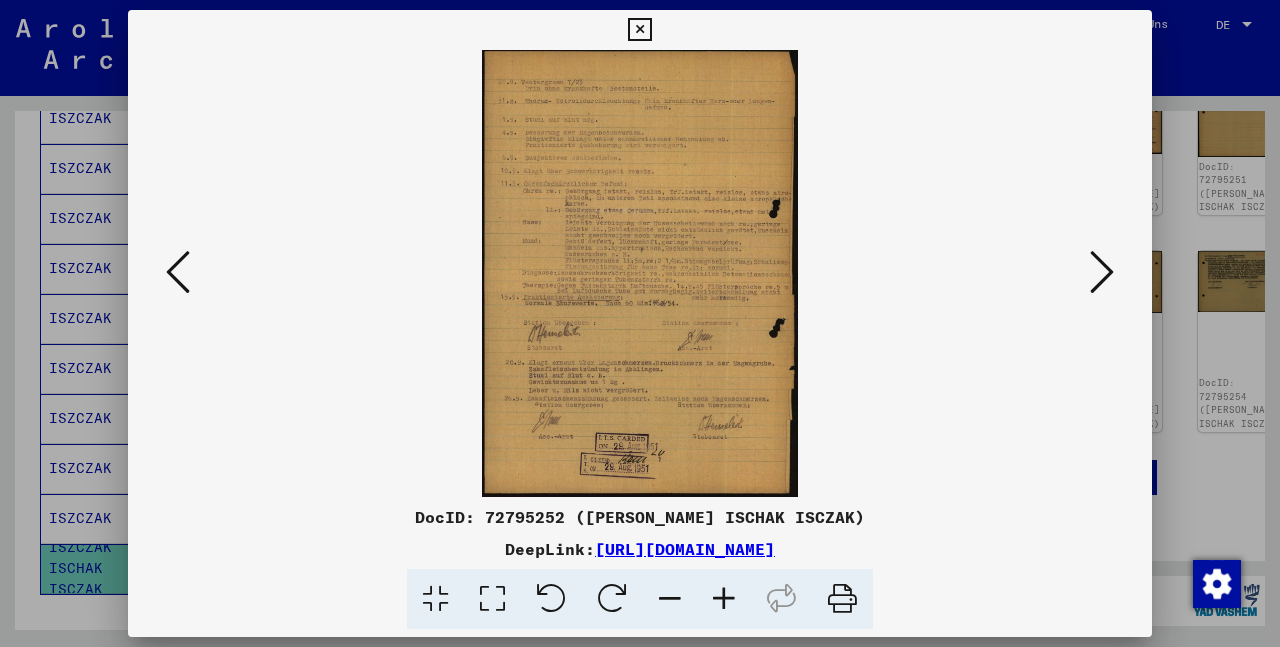 click at bounding box center (178, 272) 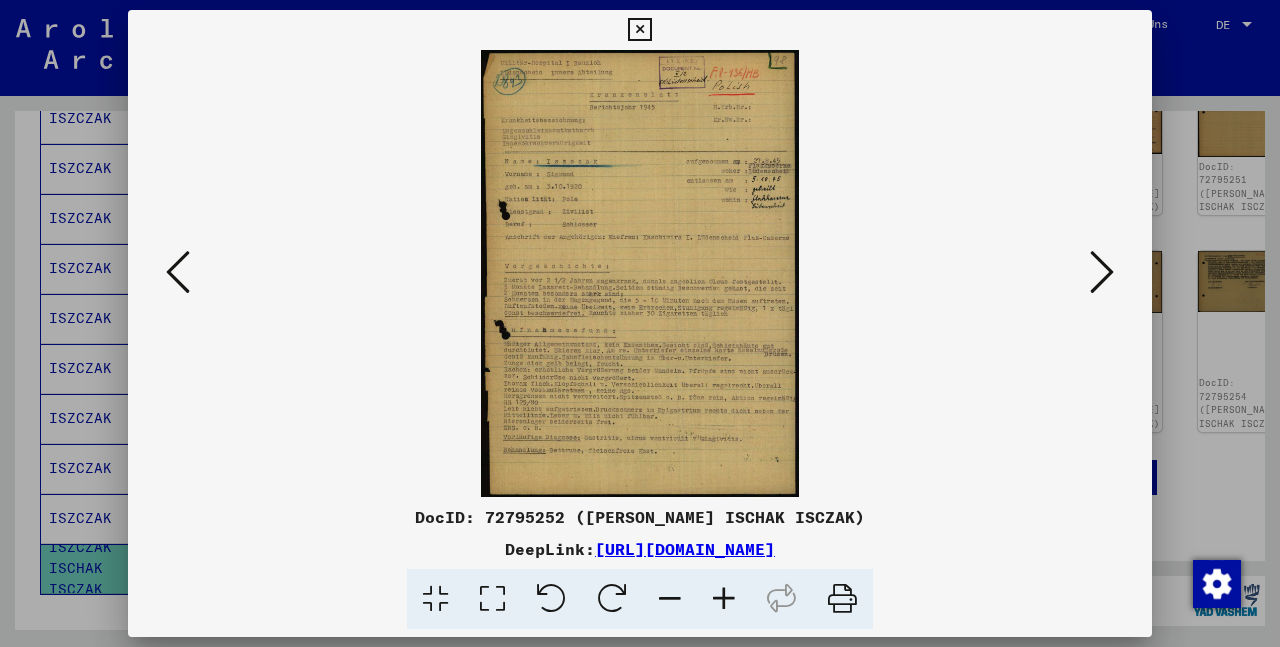 click at bounding box center [724, 599] 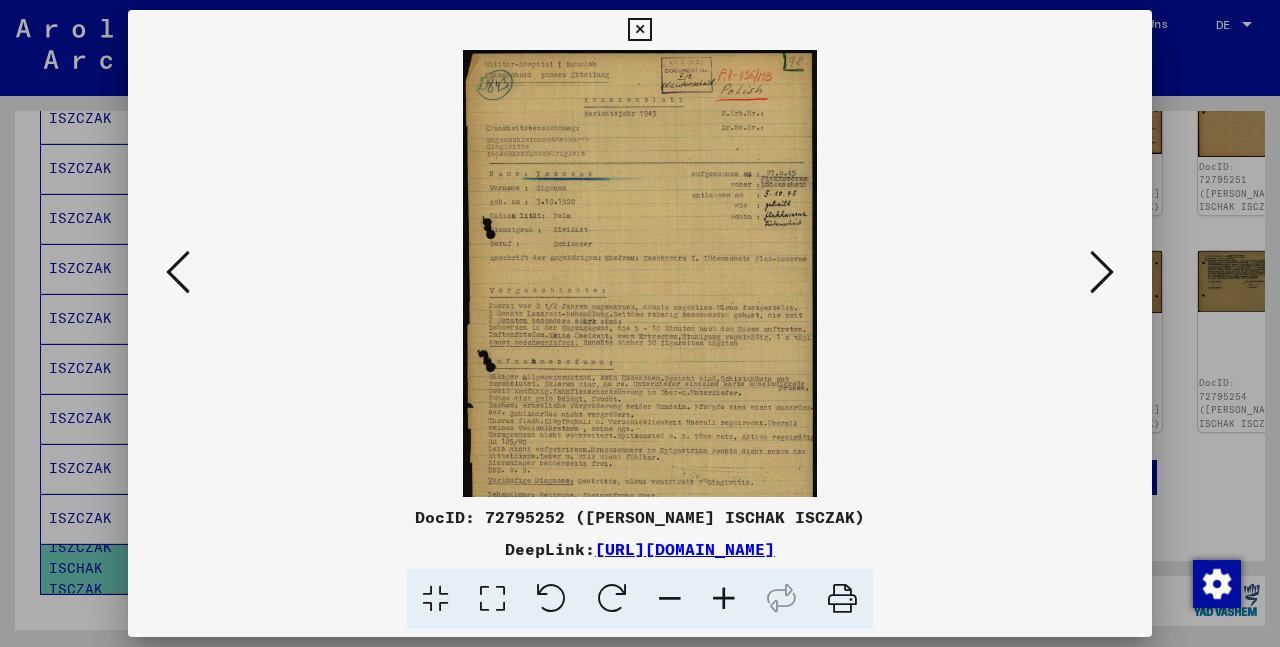 click at bounding box center (724, 599) 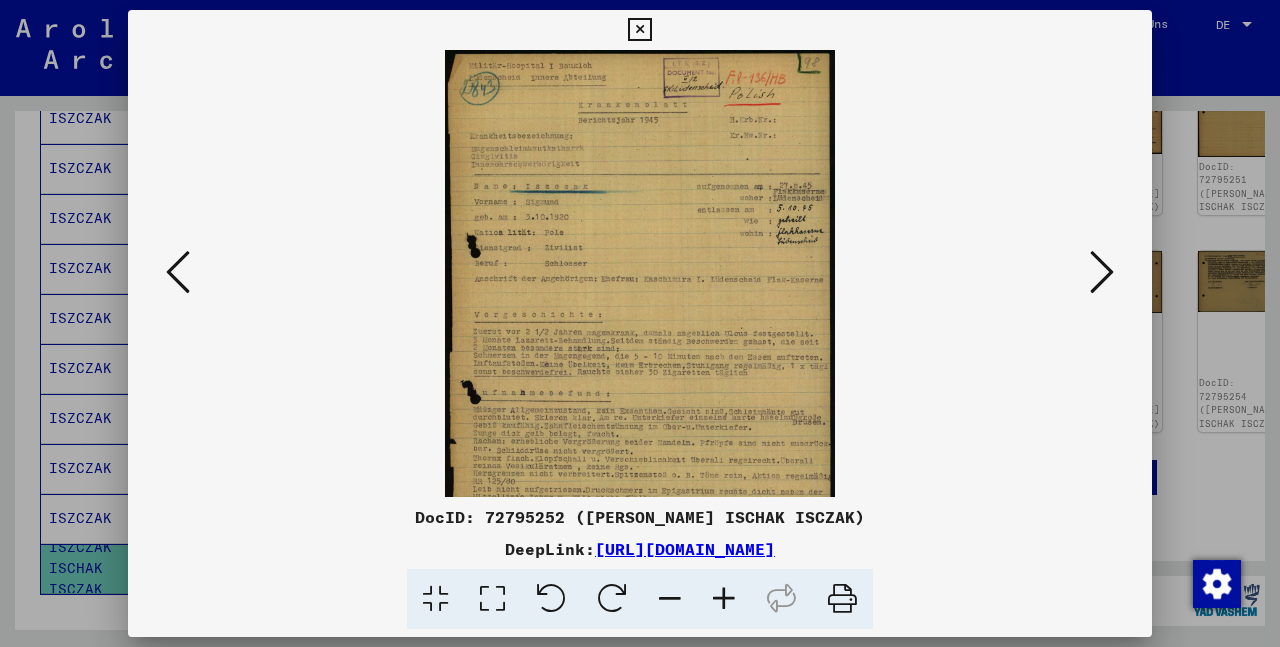 click at bounding box center [724, 599] 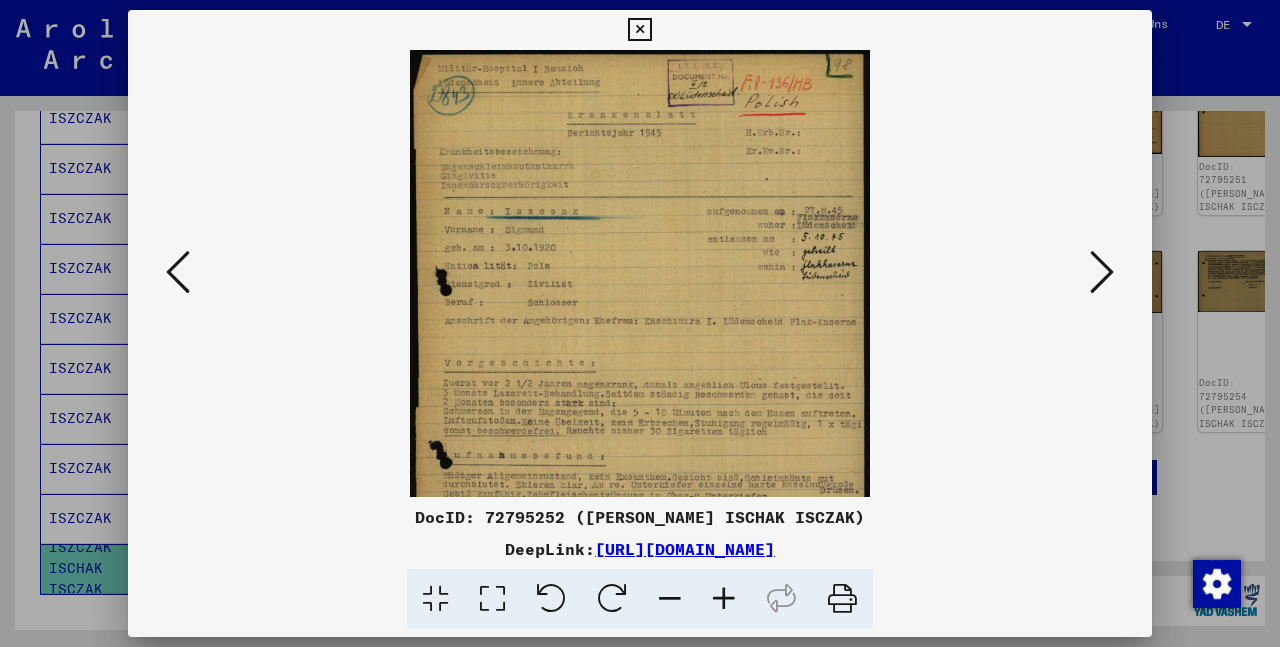 click at bounding box center [724, 599] 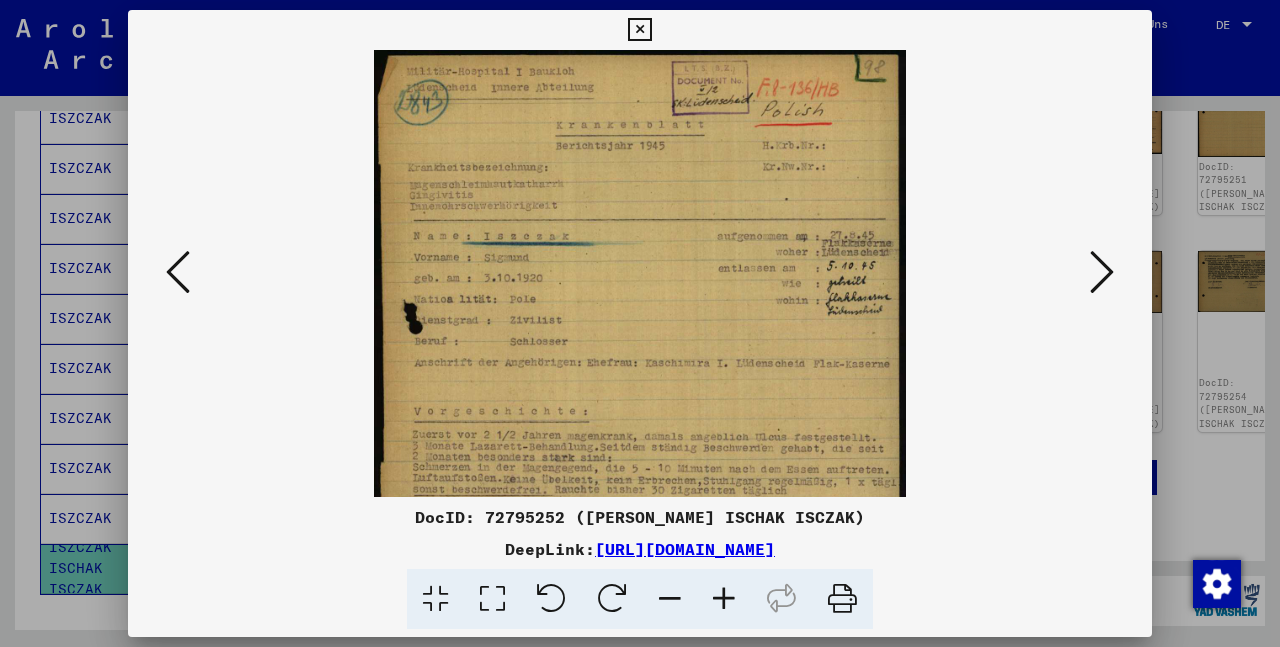click at bounding box center (724, 599) 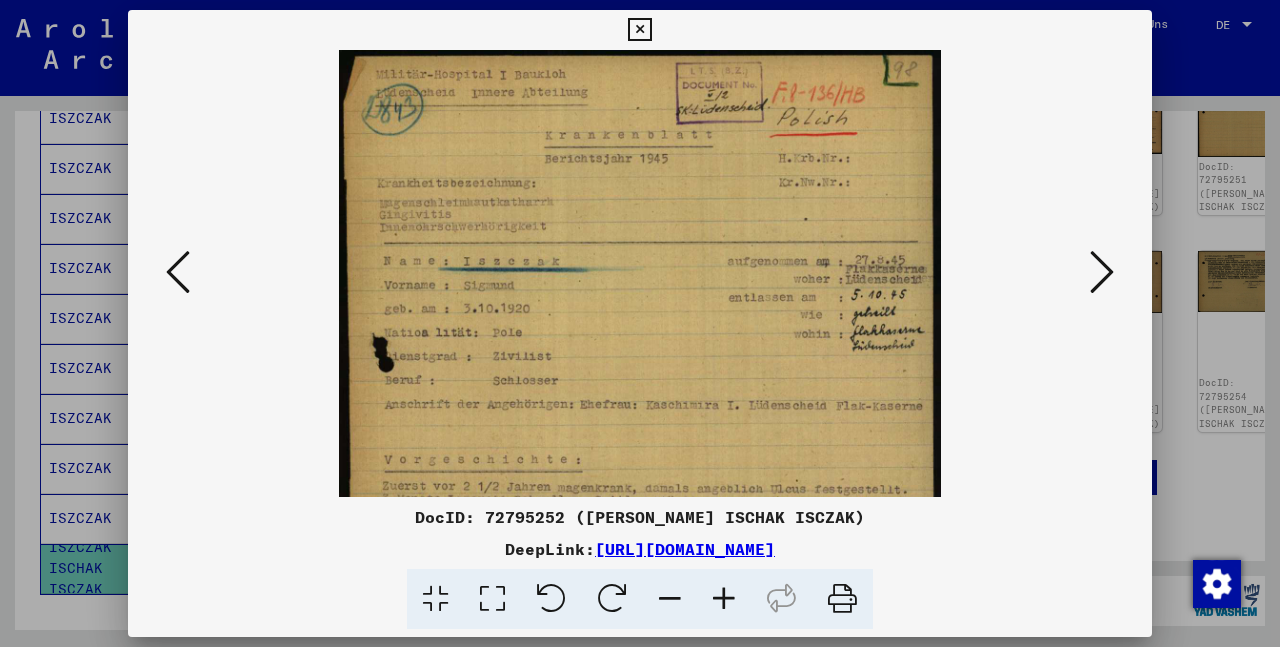 click at bounding box center (724, 599) 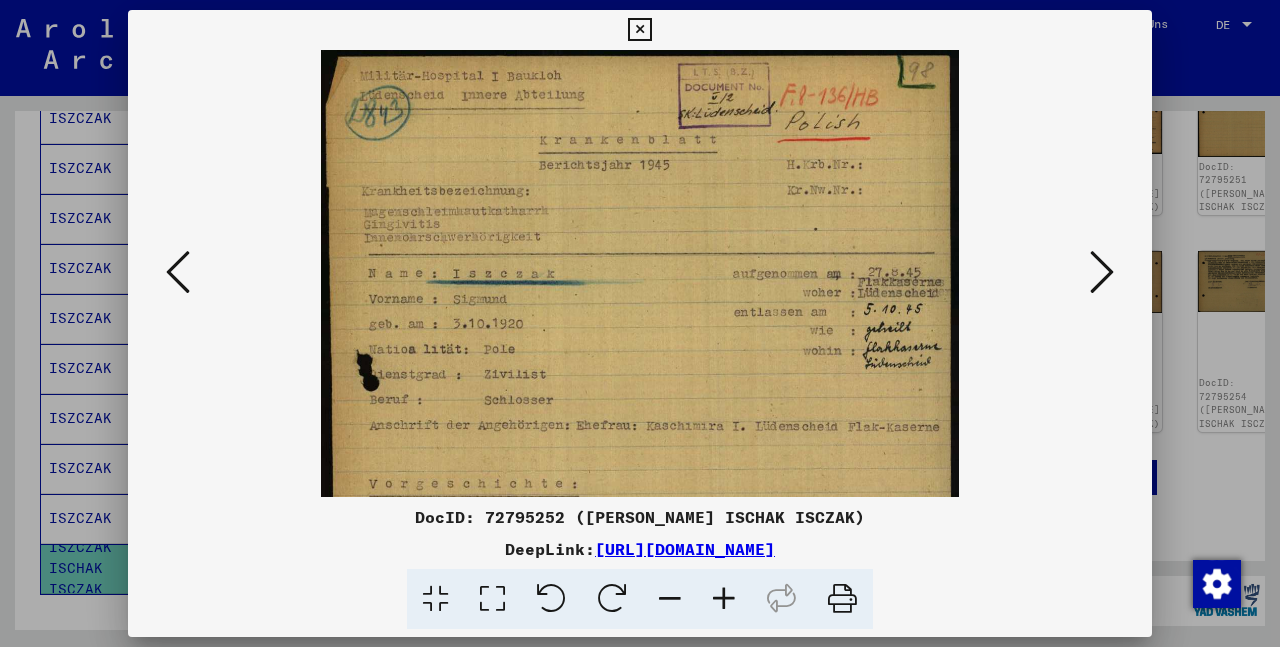 scroll, scrollTop: 157, scrollLeft: 0, axis: vertical 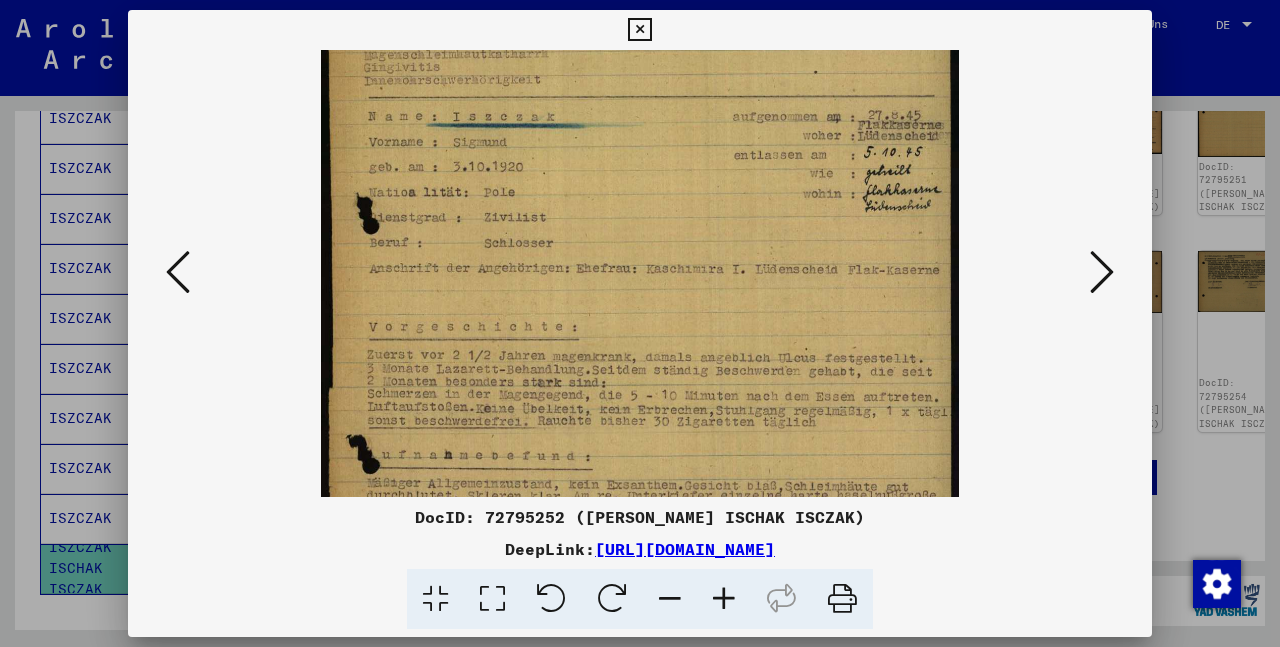 drag, startPoint x: 742, startPoint y: 270, endPoint x: 742, endPoint y: 206, distance: 64 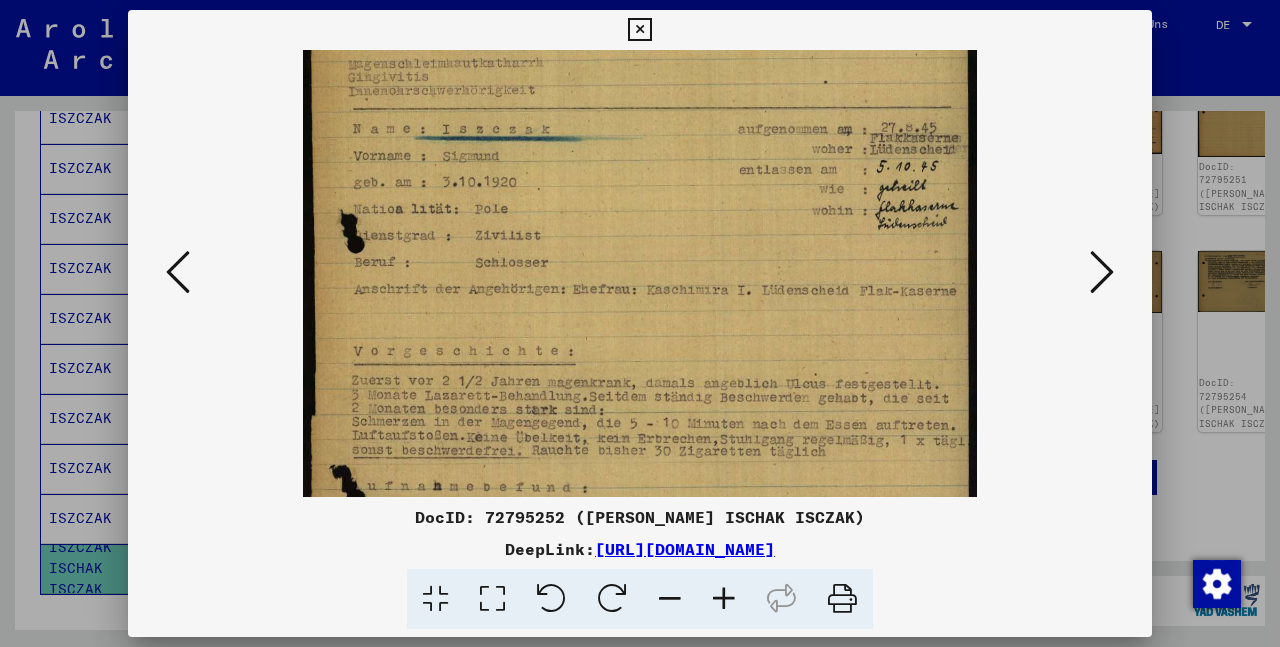 click at bounding box center (724, 599) 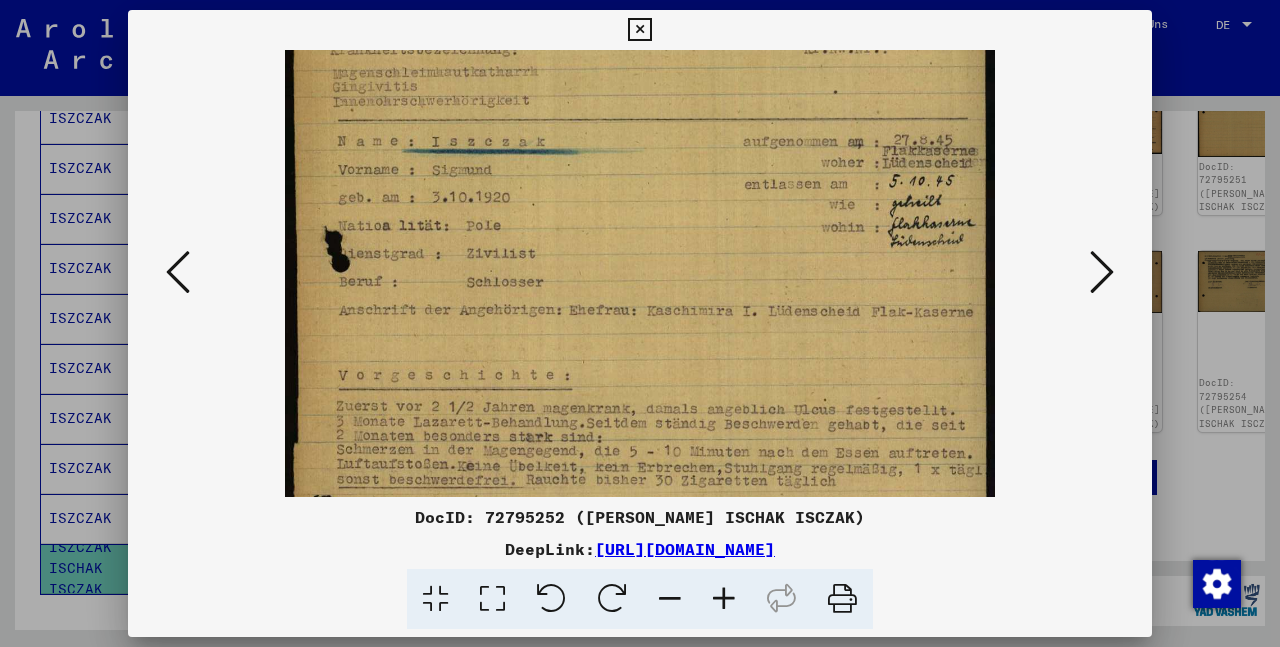click at bounding box center [435, 599] 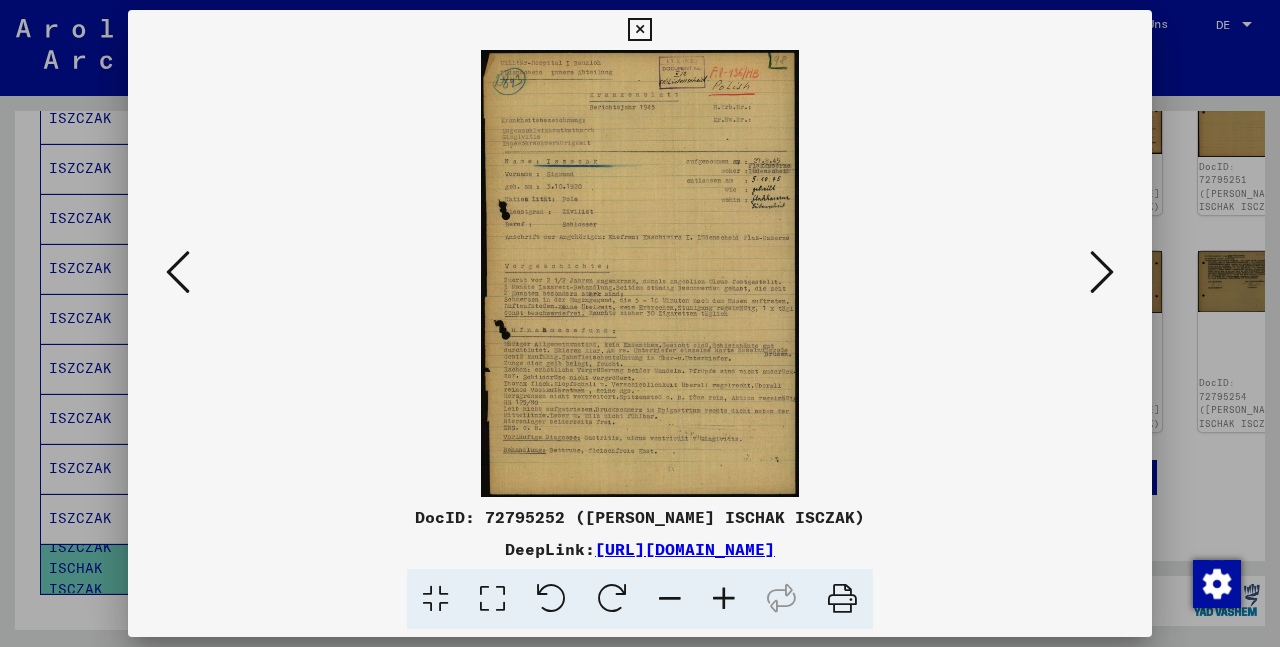 click at bounding box center [492, 599] 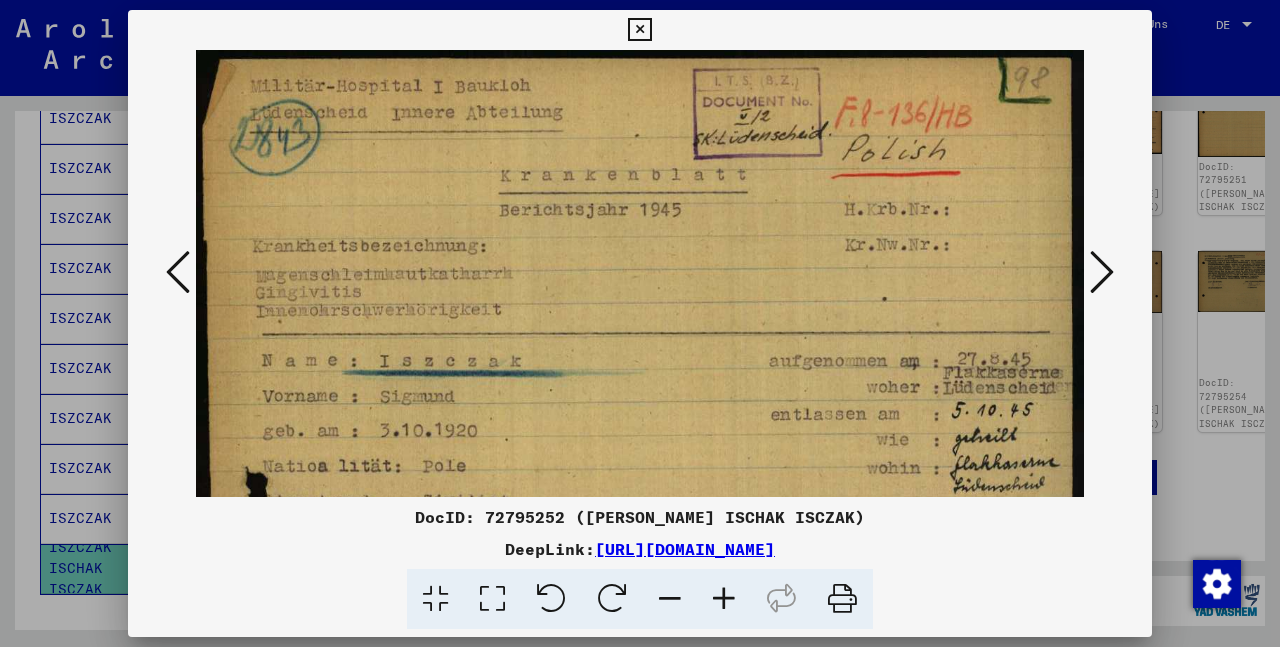 click at bounding box center (639, 30) 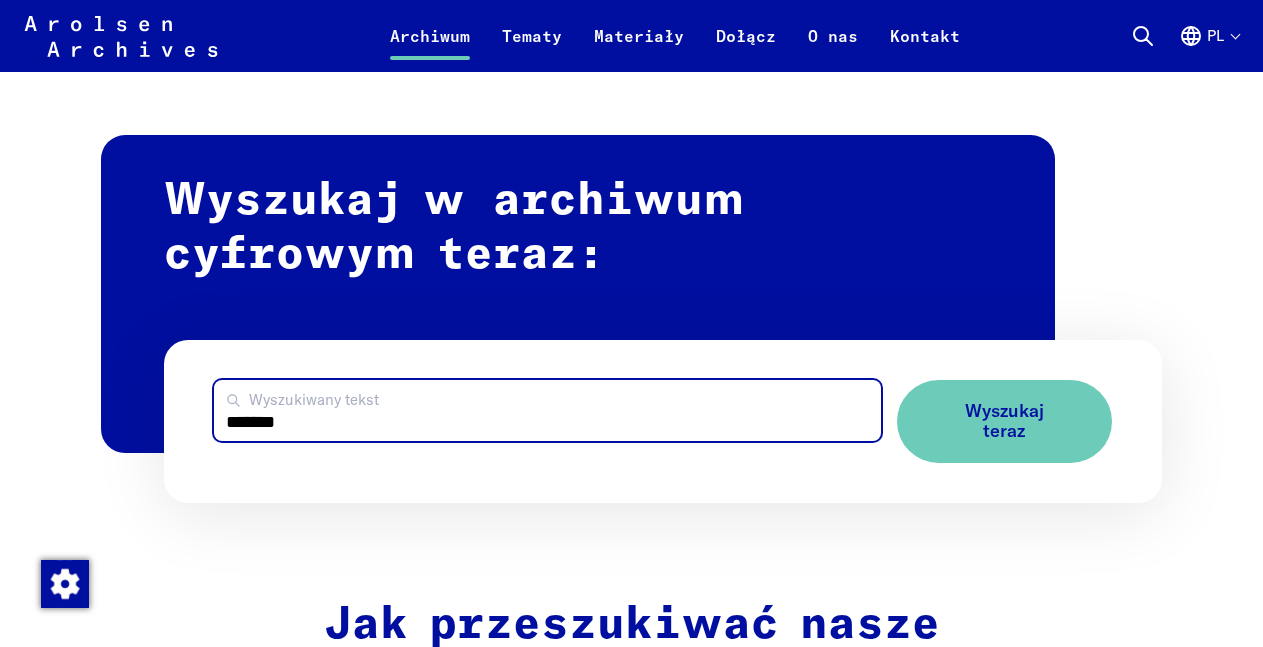 click on "*******" at bounding box center (547, 410) 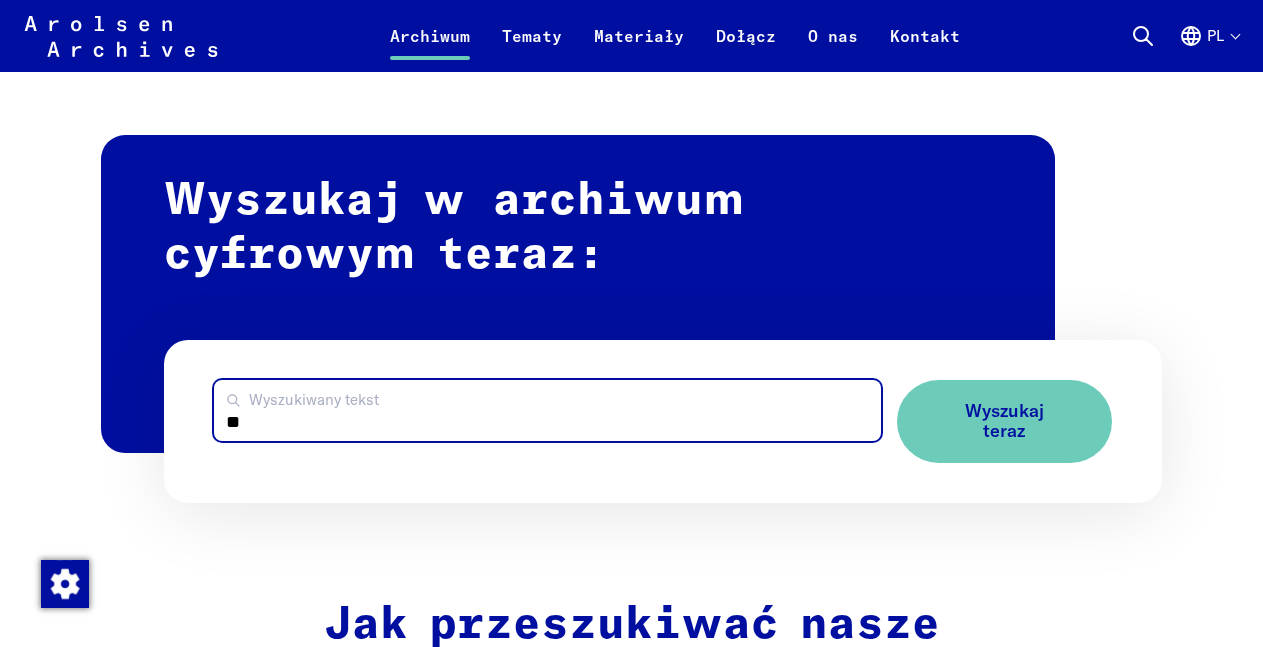 type on "*" 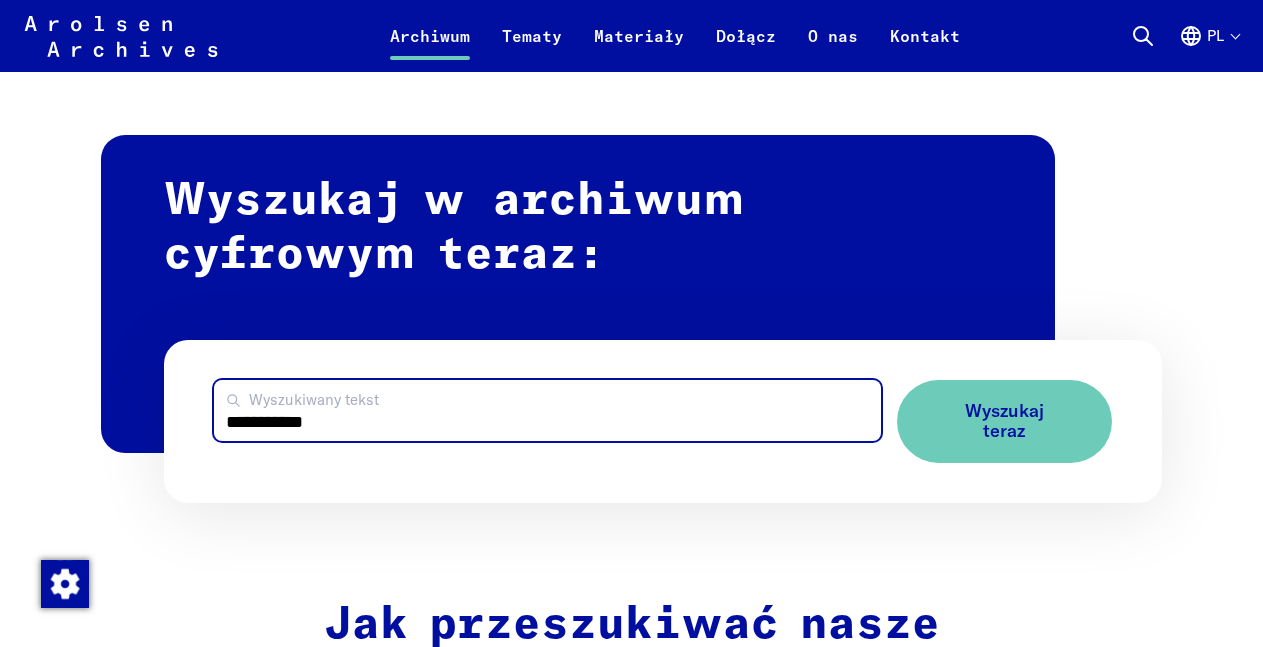 click on "**********" at bounding box center (547, 410) 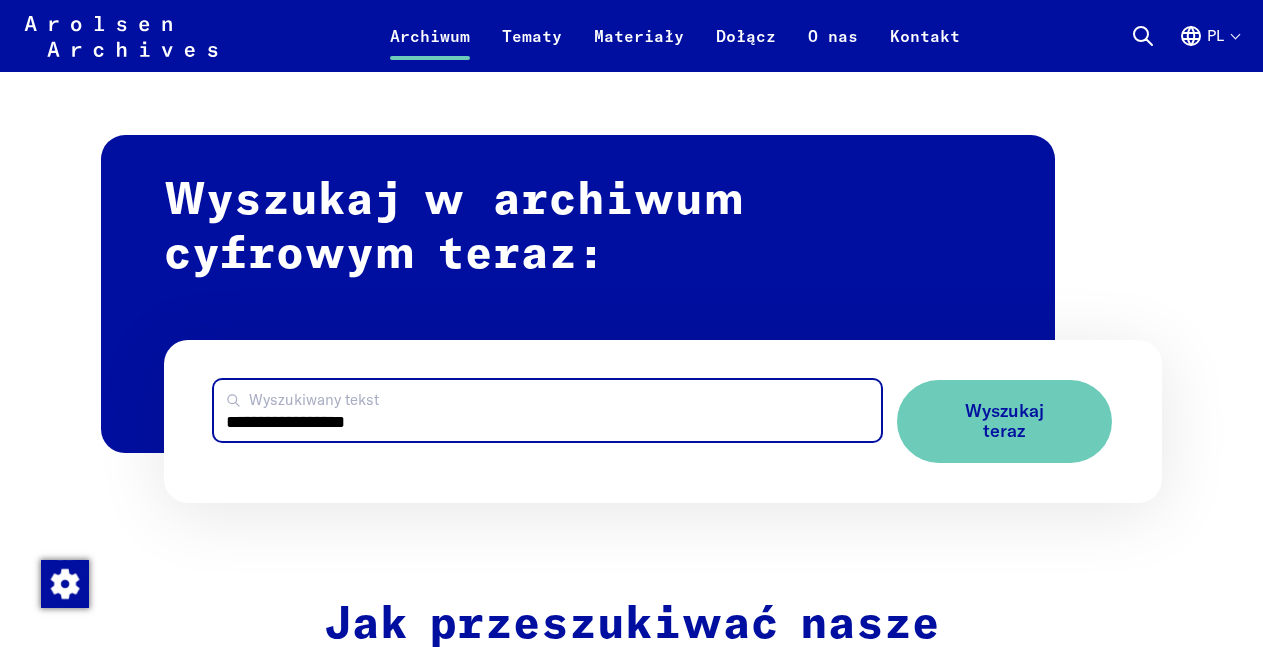 click on "**********" at bounding box center (547, 410) 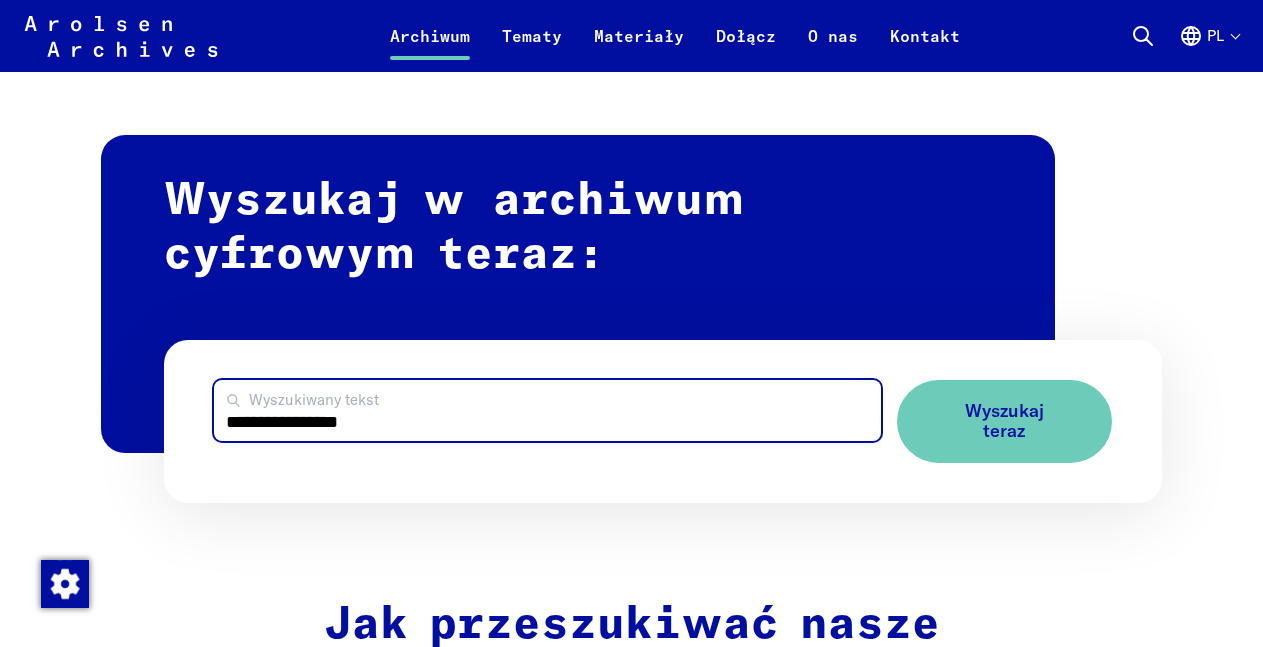 type on "**********" 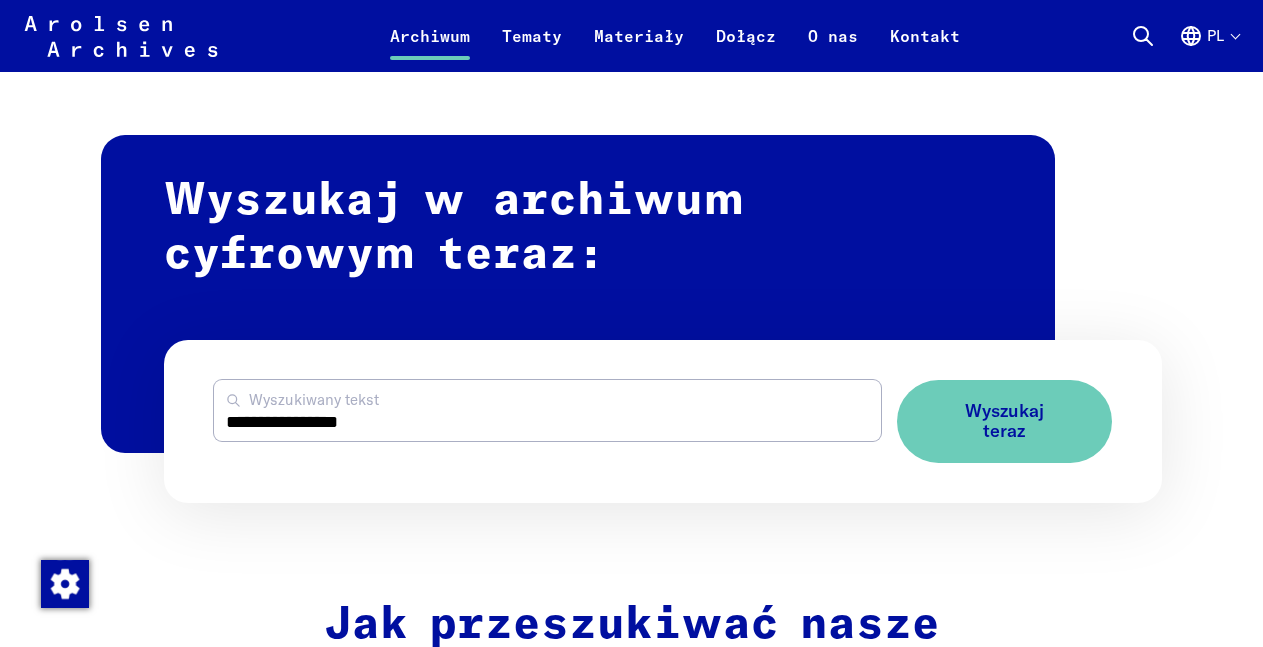 click on "Wyszukaj teraz" at bounding box center (1004, 421) 